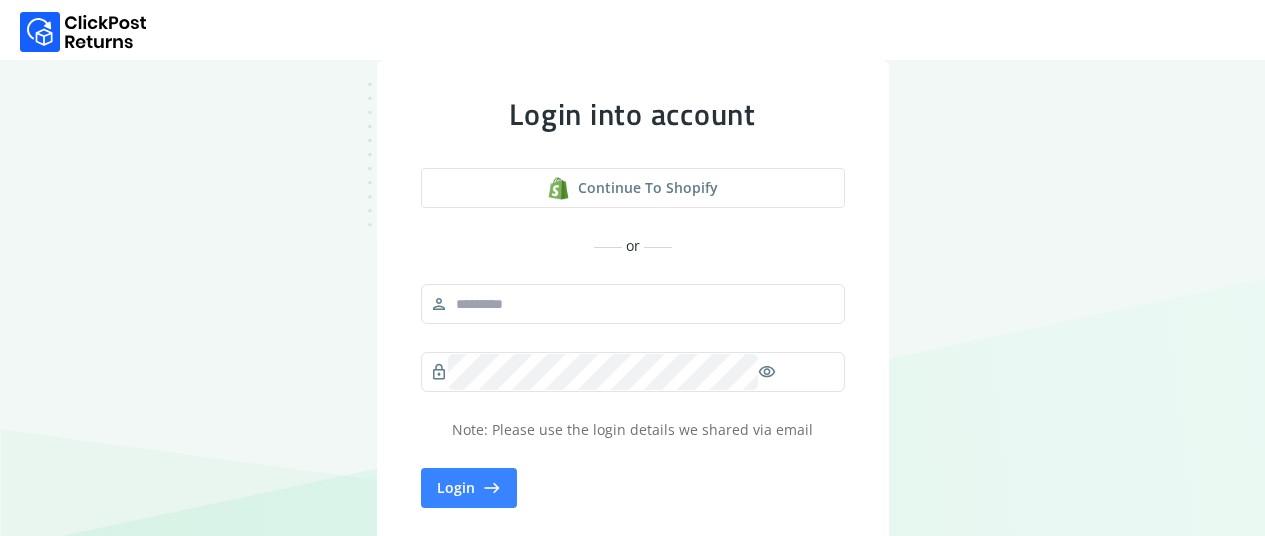 scroll, scrollTop: 0, scrollLeft: 0, axis: both 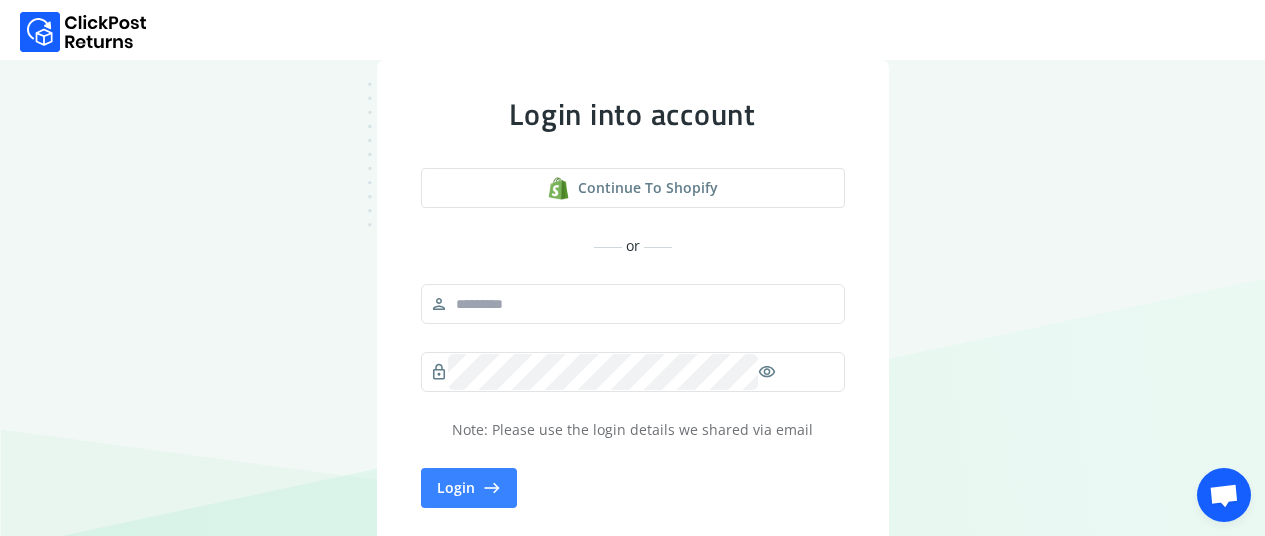 click on "Login into account Continue to shopify  or   person lock visibility Note: Please use the login details we shared via email   Login   east You agree to the   Terms of Service   and   Privacy Policy , including   Cookie Use." at bounding box center [632, 328] 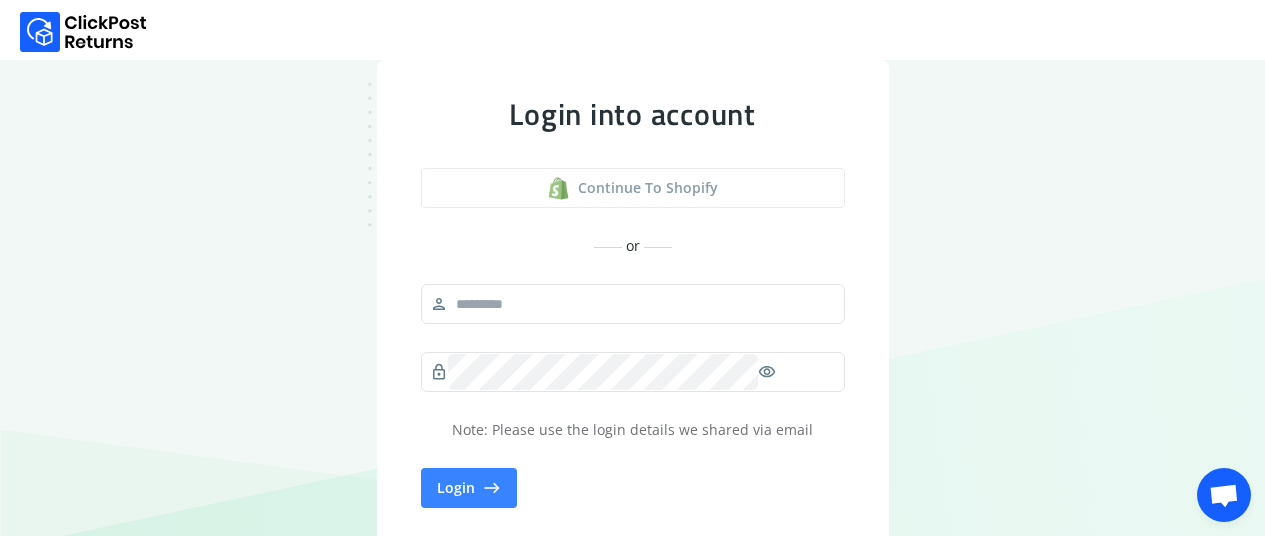 click on "Continue to shopify" at bounding box center [648, 188] 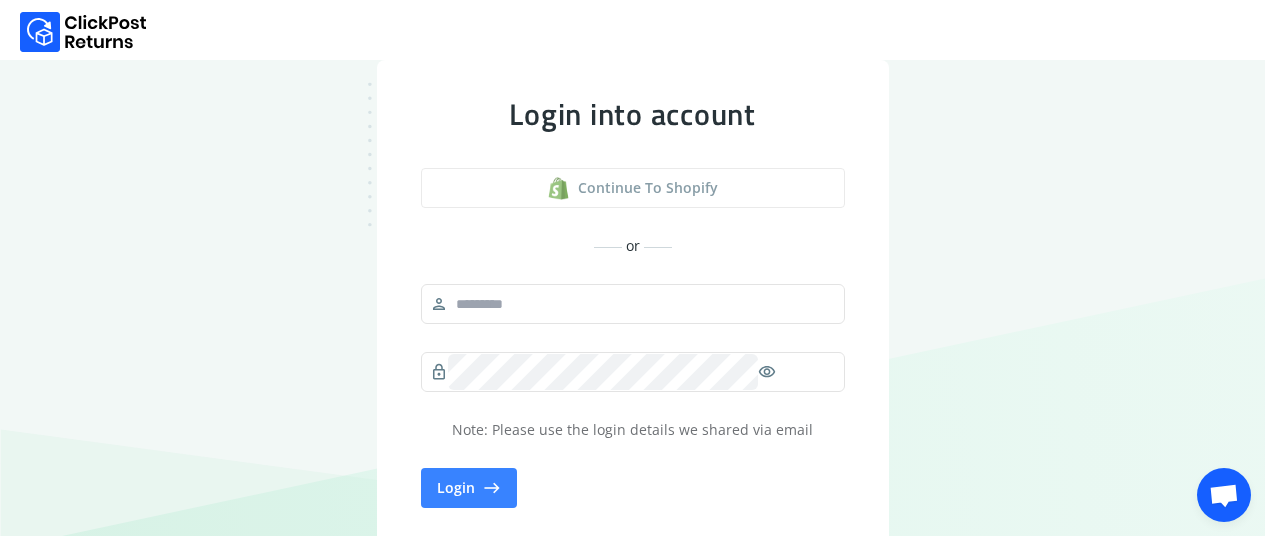 click on "Continue to shopify" at bounding box center (633, 188) 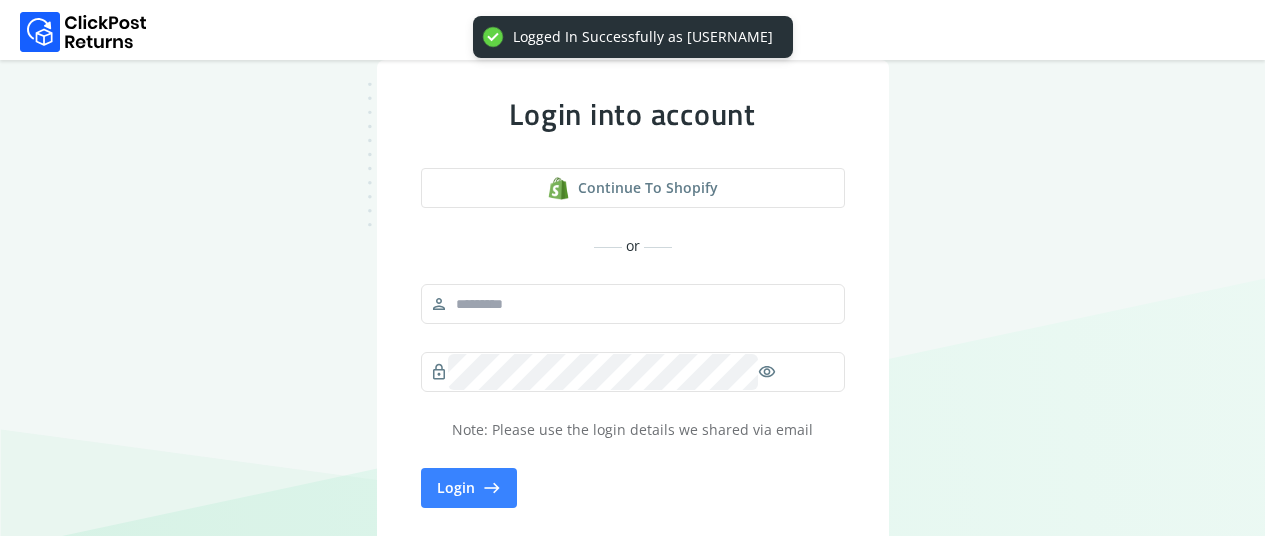 scroll, scrollTop: 78, scrollLeft: 0, axis: vertical 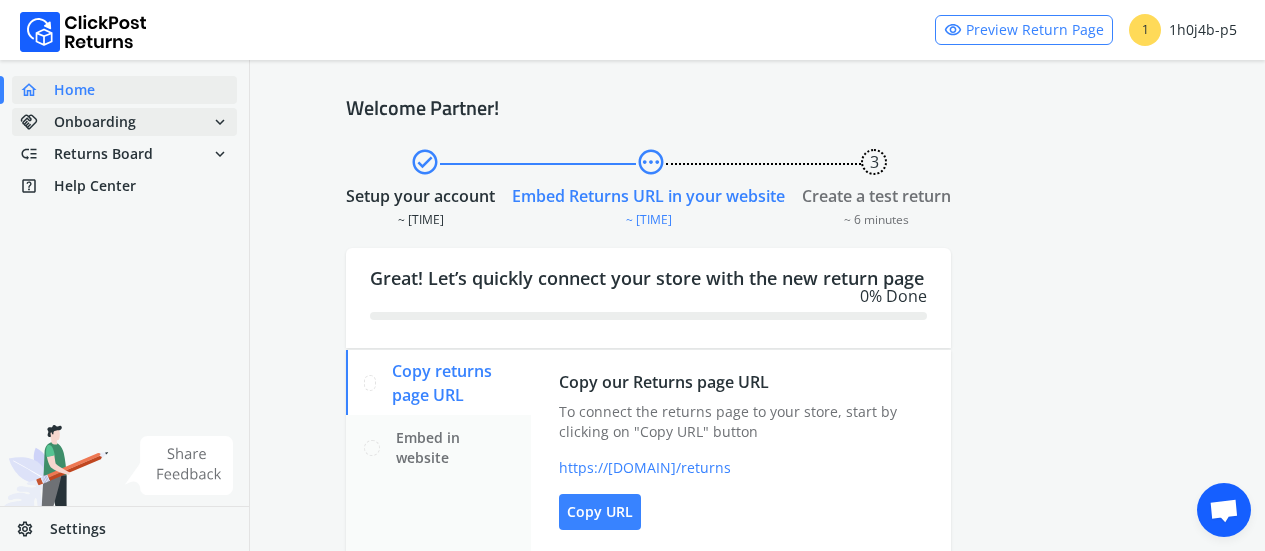 click on "expand_more" at bounding box center [220, 122] 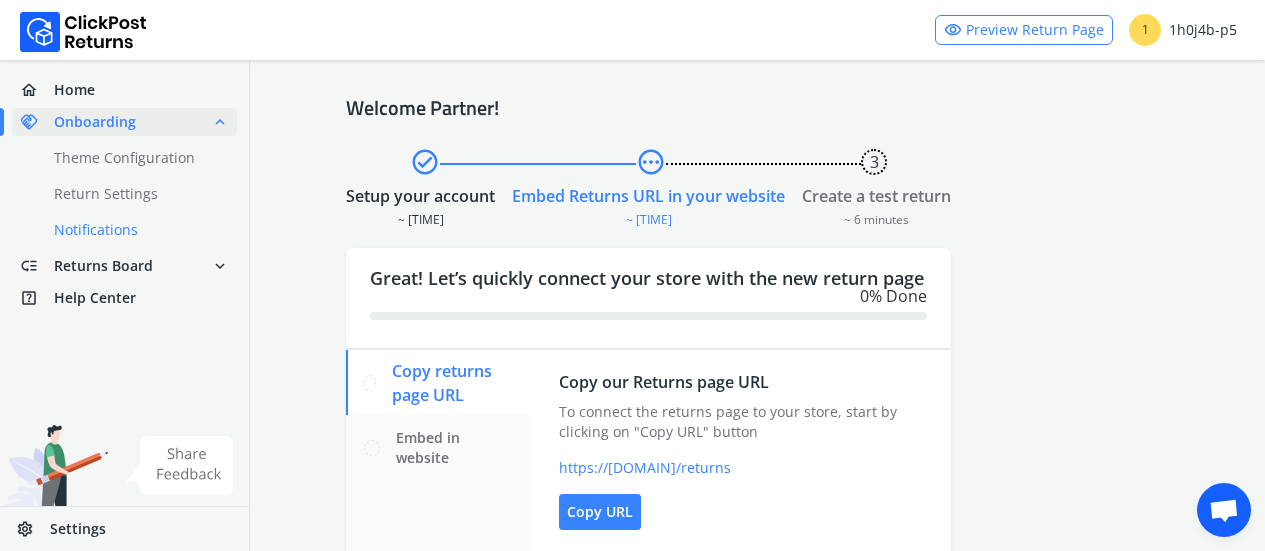click on "done Notifications" at bounding box center [136, 230] 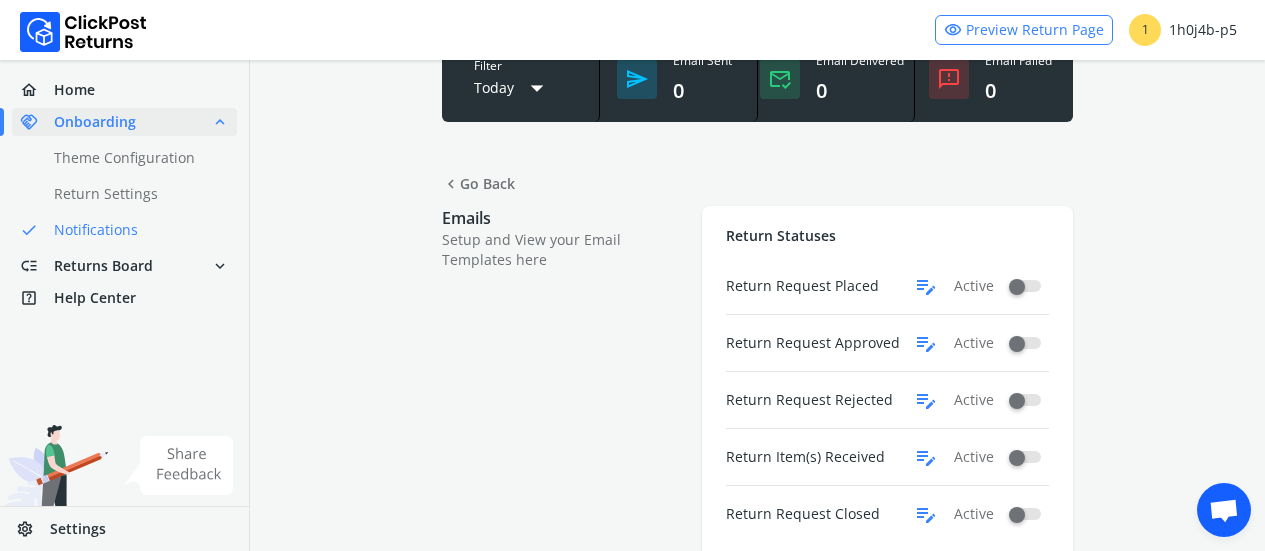 scroll, scrollTop: 75, scrollLeft: 0, axis: vertical 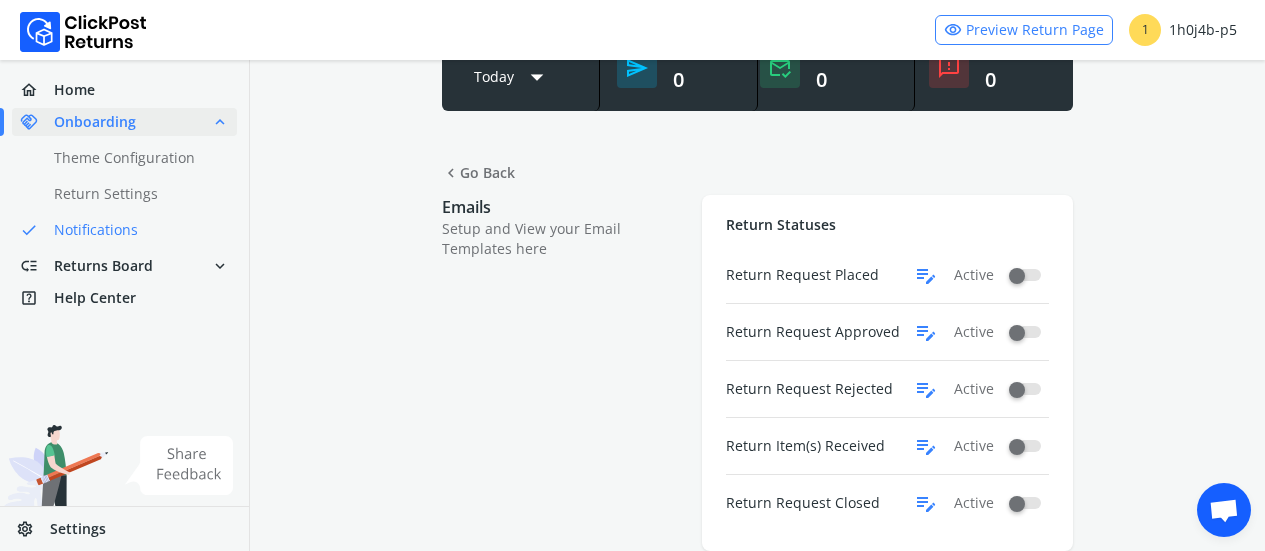 click on "edit_note" at bounding box center [926, 275] 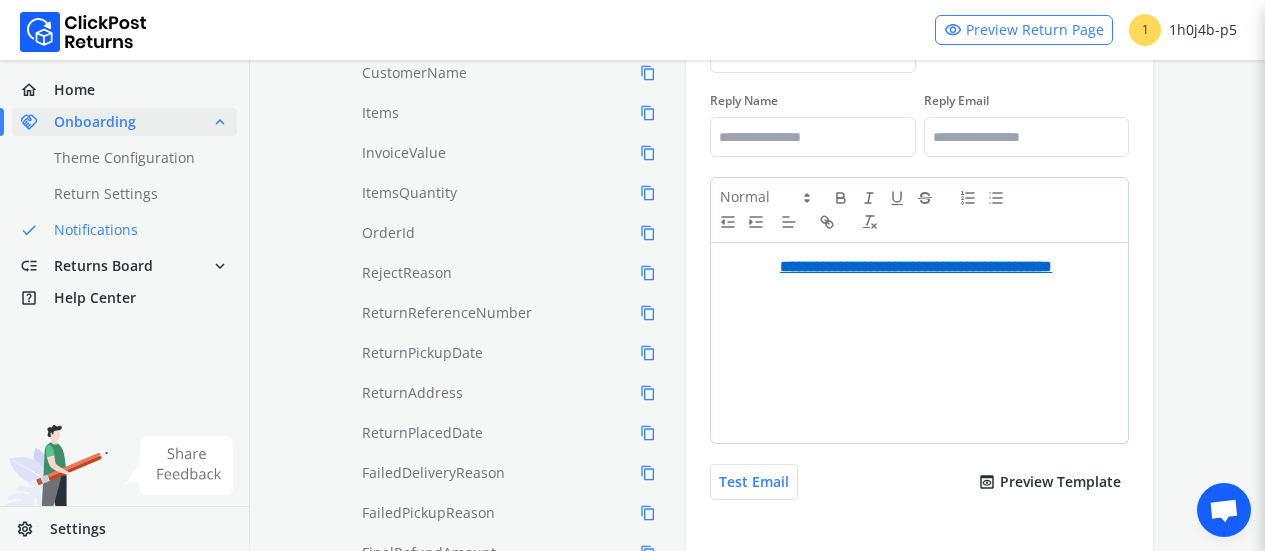 scroll, scrollTop: 482, scrollLeft: 0, axis: vertical 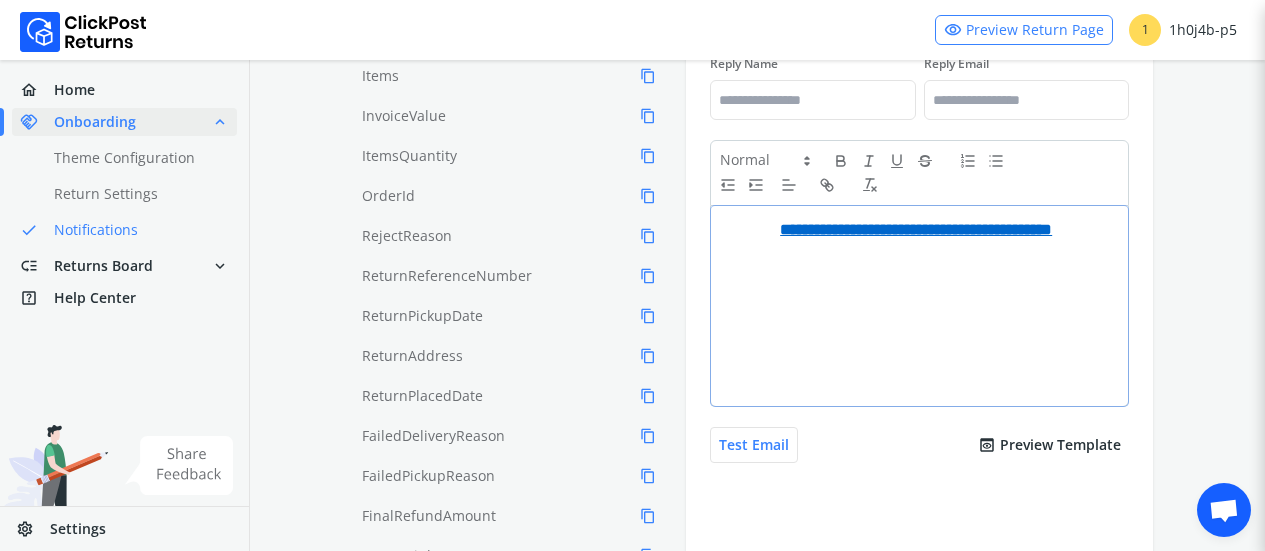 click on "**********" at bounding box center (919, 306) 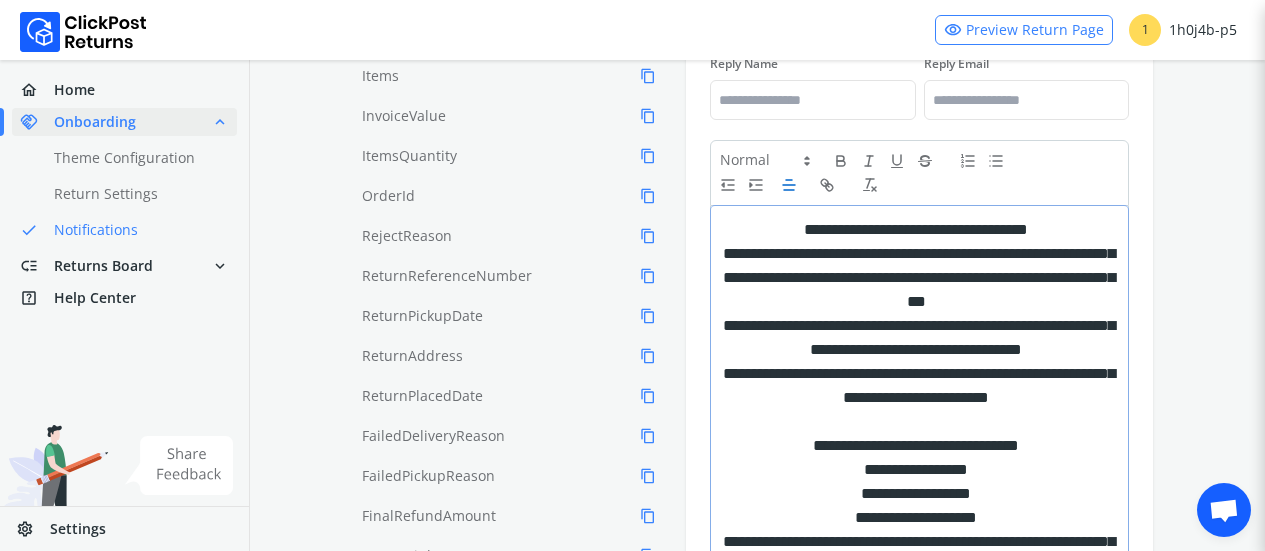 scroll, scrollTop: 537, scrollLeft: 0, axis: vertical 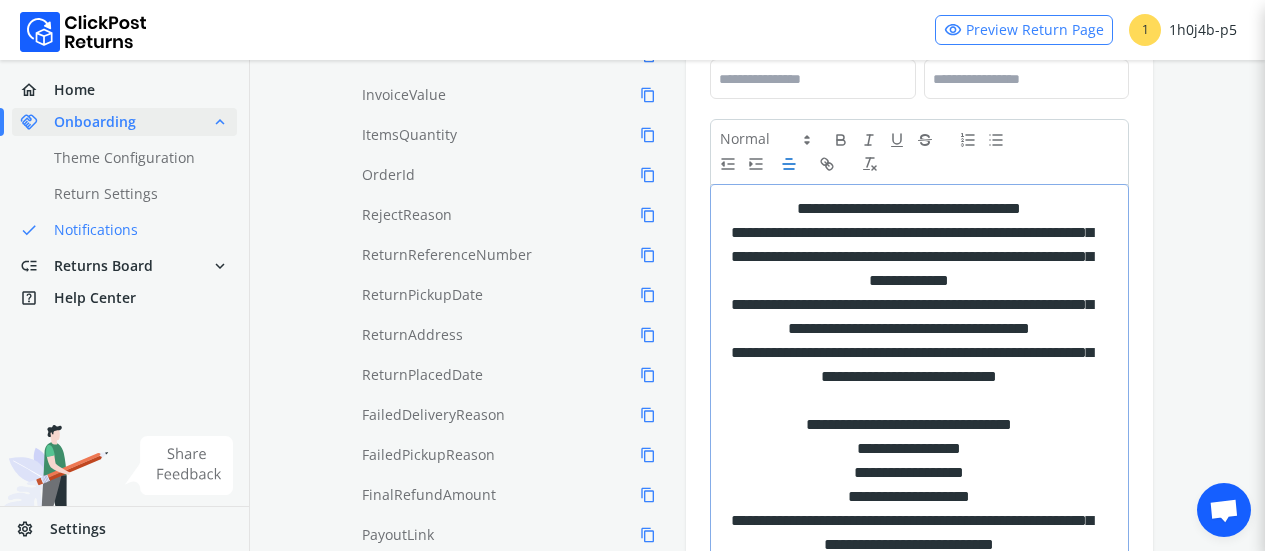 click on "**********" at bounding box center [908, 209] 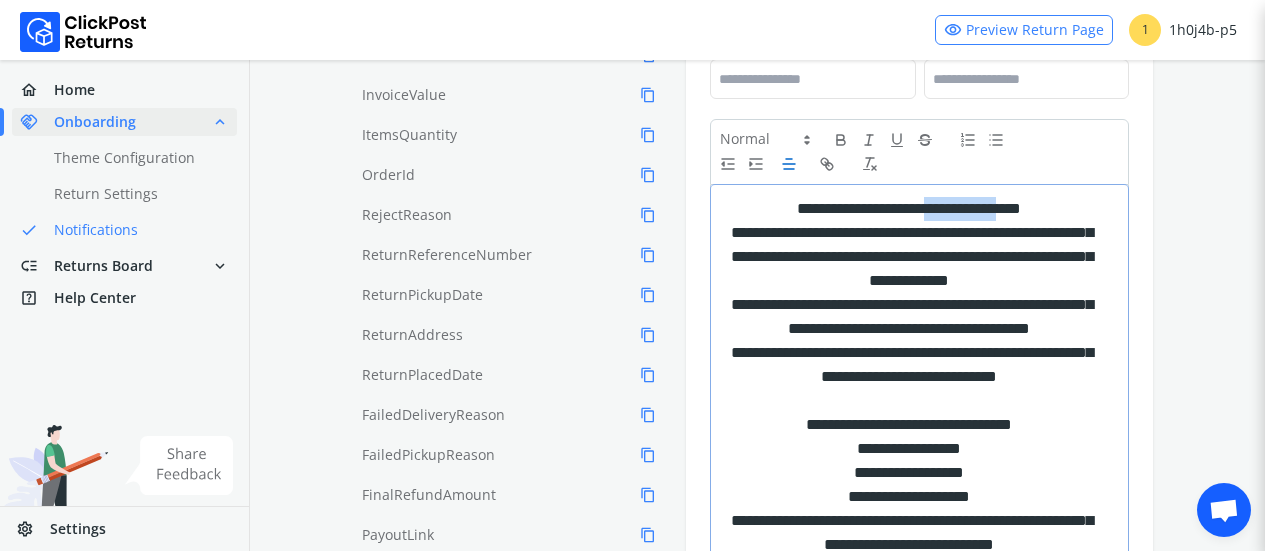 click on "**********" at bounding box center (908, 209) 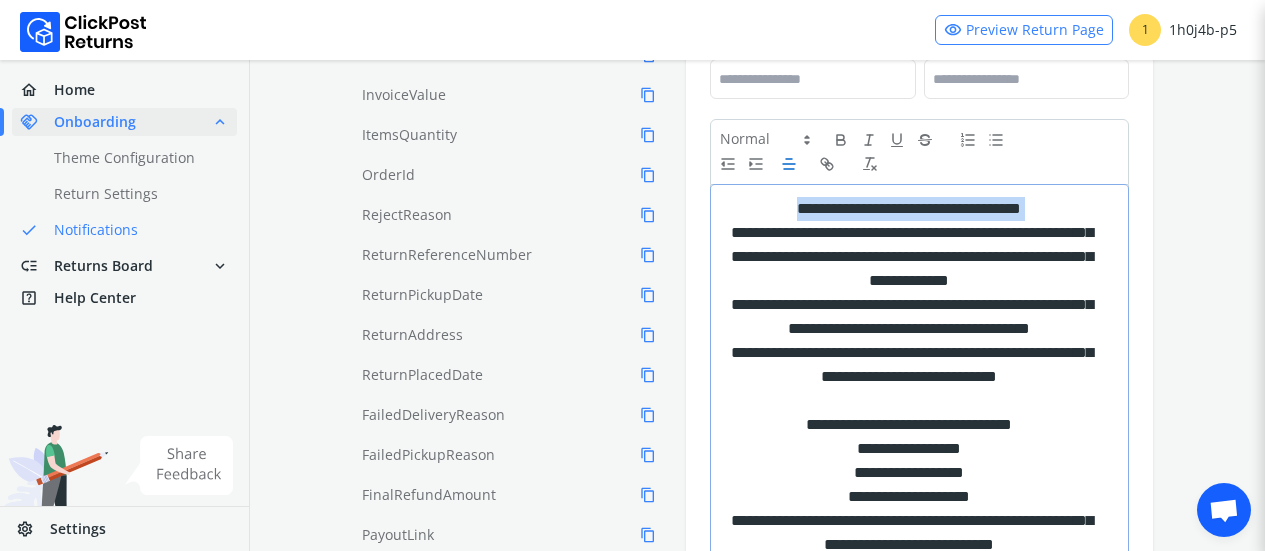 click on "**********" at bounding box center [908, 209] 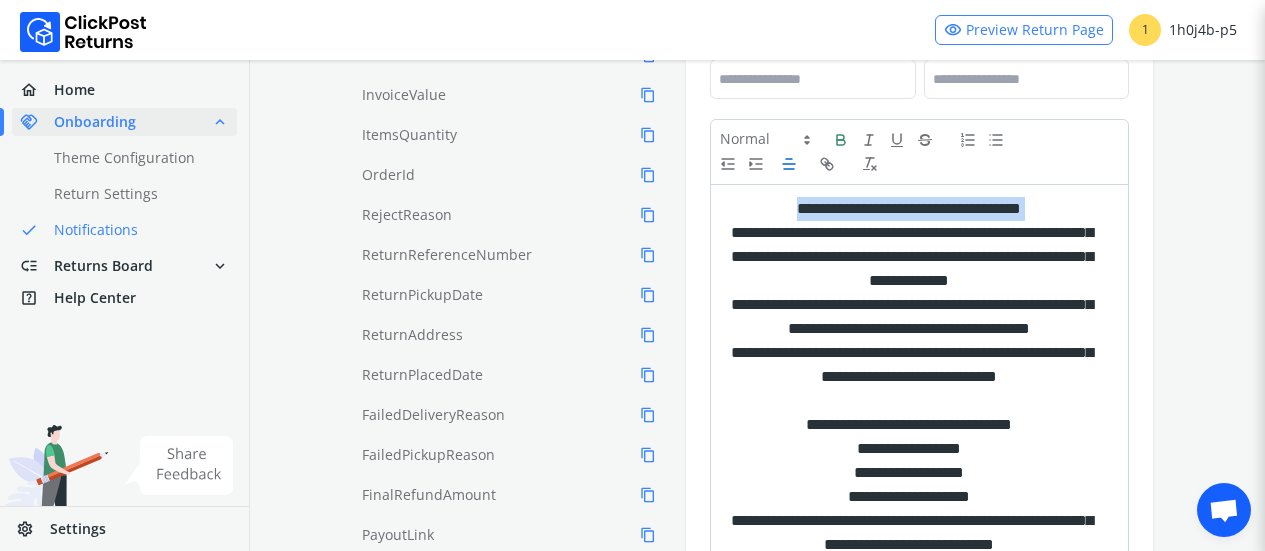 click at bounding box center [841, 140] 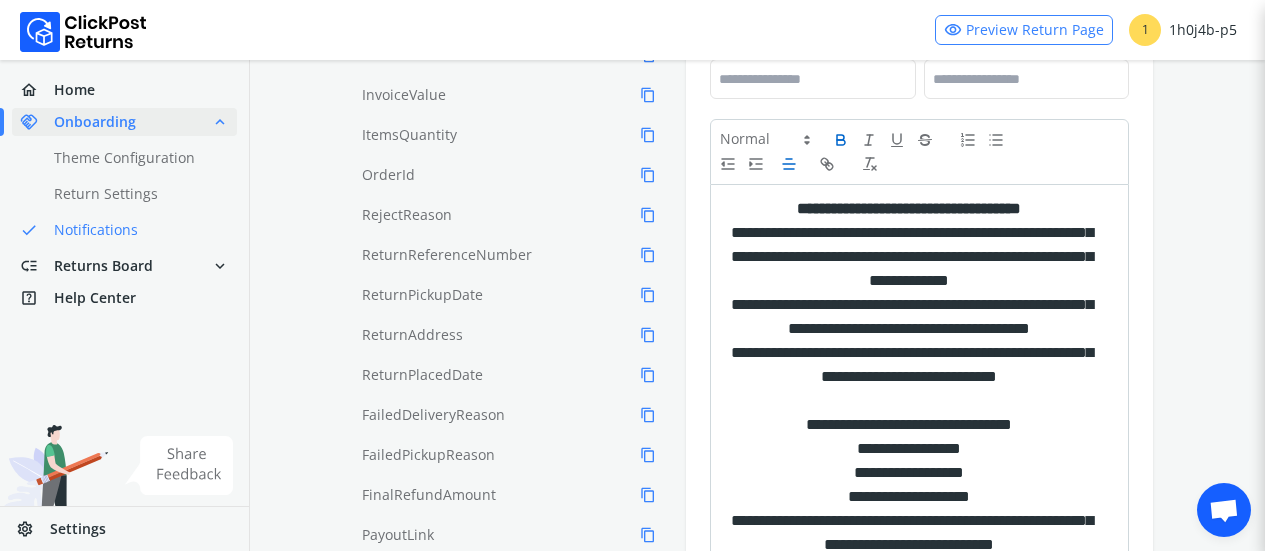 click on "Tags: search [PHONE] content_copy [NAME] content_copy [ITEM] content_copy [QUANTITY] content_copy [ORDERID] content_copy [REASON] content_copy [DATE] content_copy [ADDRESS] content_copy [DATE] content_copy [REASON] content_copy [REASON] content_copy [AMOUNT] content_copy [LINK] content_copy [TIME] content_copy [TIME] content_copy [NAME] content_copy [ADDRESS] content_copy [FIRST] content_copy [CODE] content_copy [OTP] content_copy [OTP]" at bounding box center [757, 183] 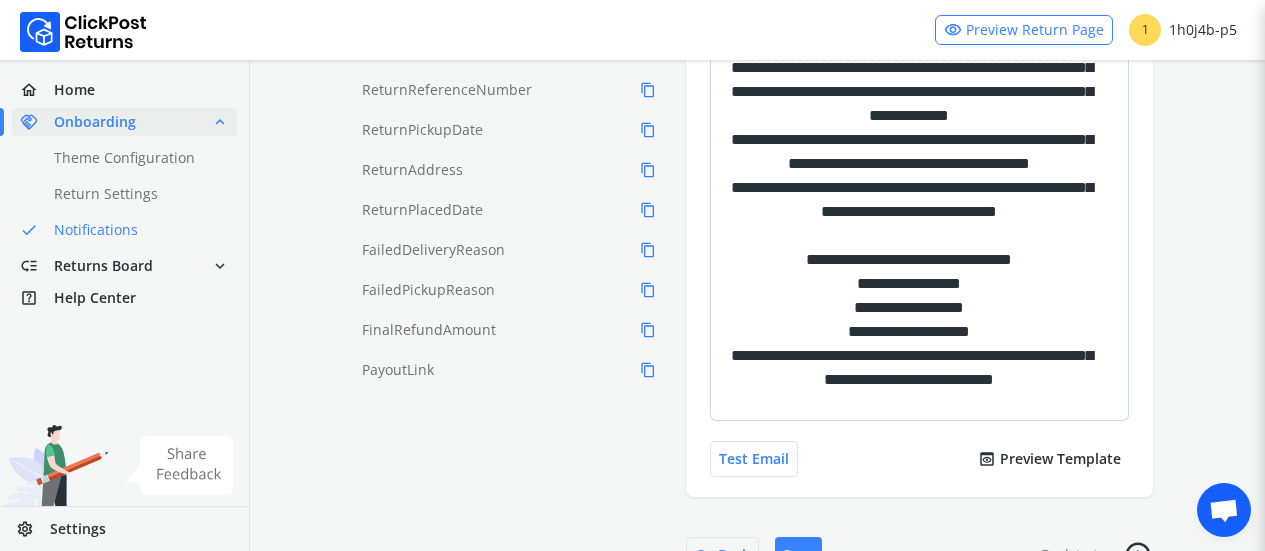 scroll, scrollTop: 642, scrollLeft: 0, axis: vertical 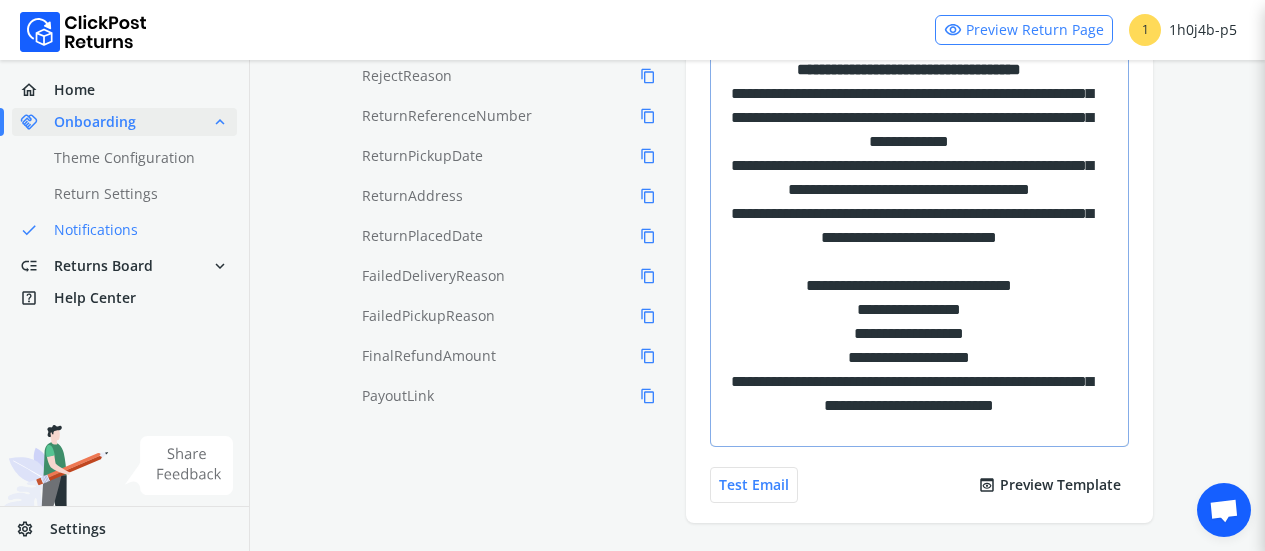 click at bounding box center [916, 262] 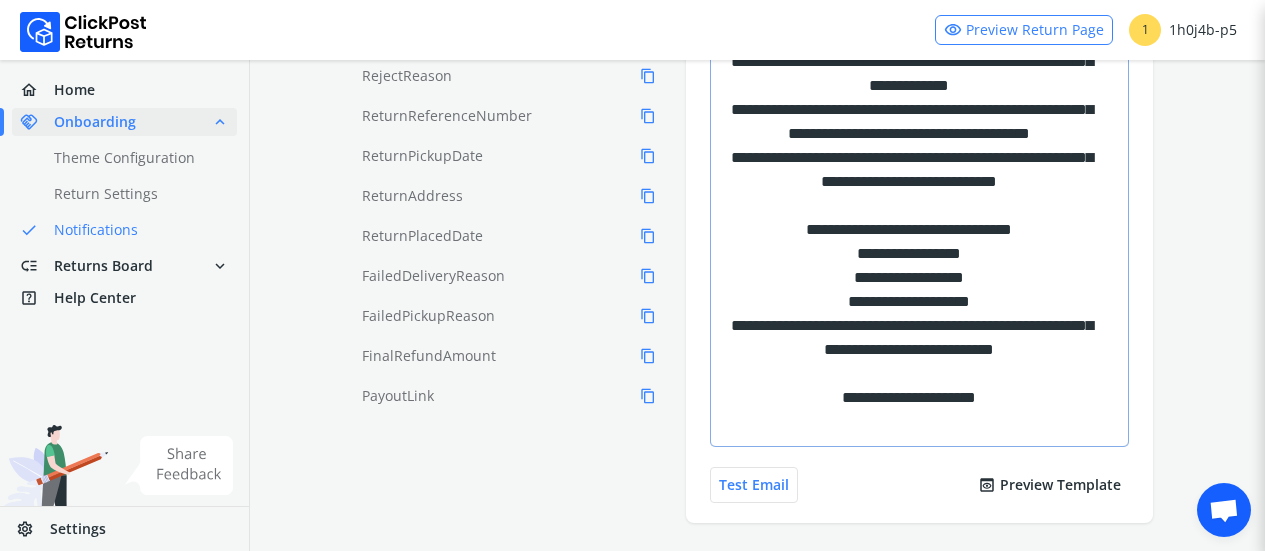 scroll, scrollTop: 762, scrollLeft: 0, axis: vertical 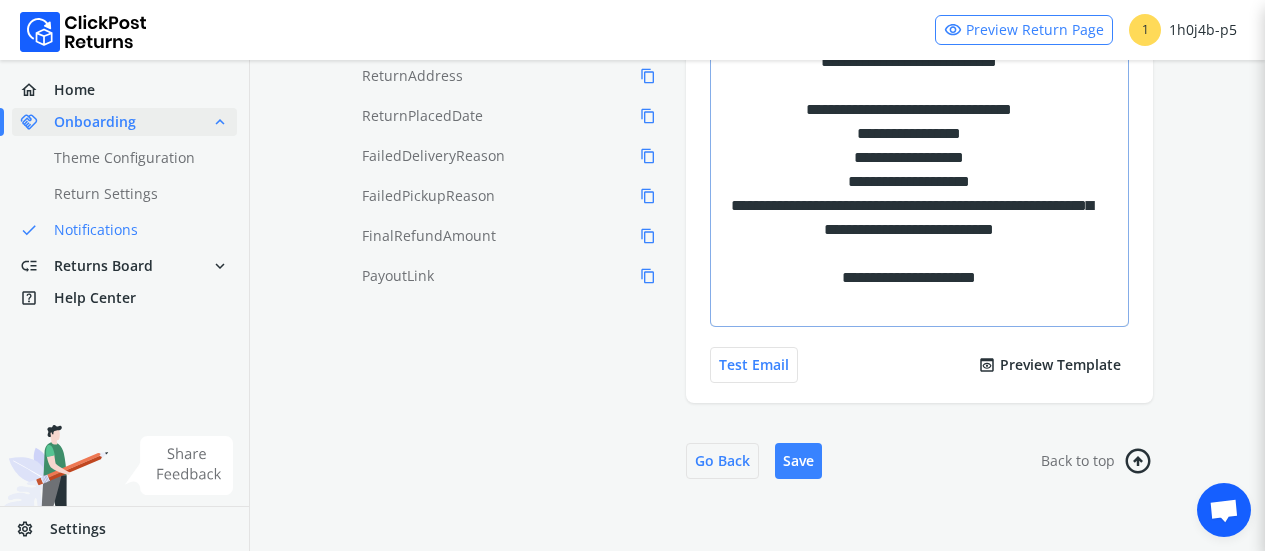 click on "**********" at bounding box center [908, 278] 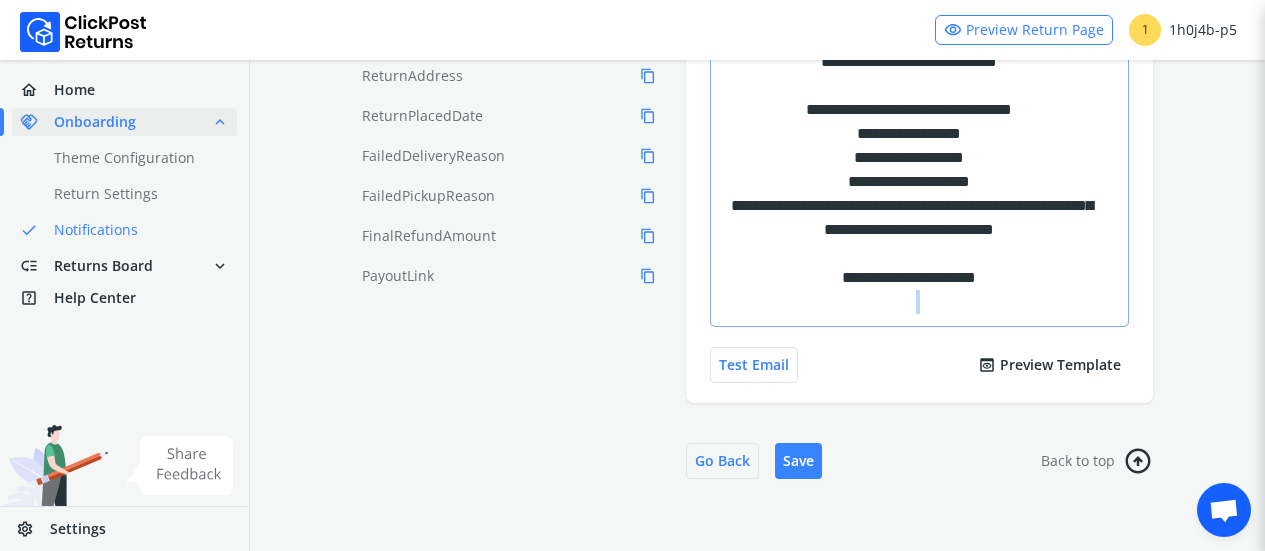 click on "**********" at bounding box center (908, 278) 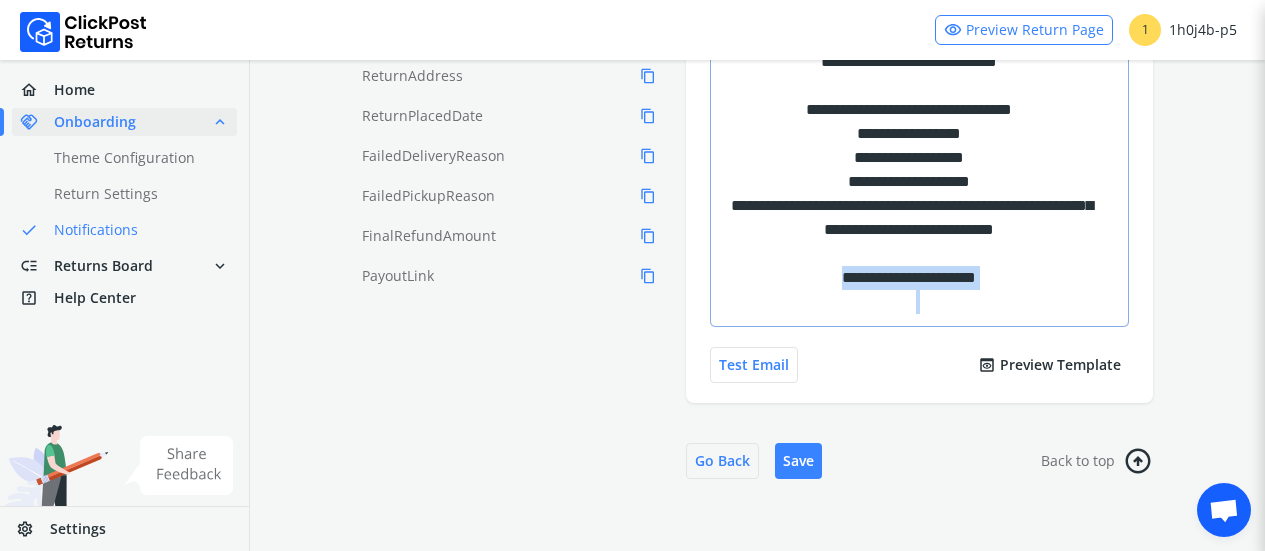 click on "**********" at bounding box center [908, 278] 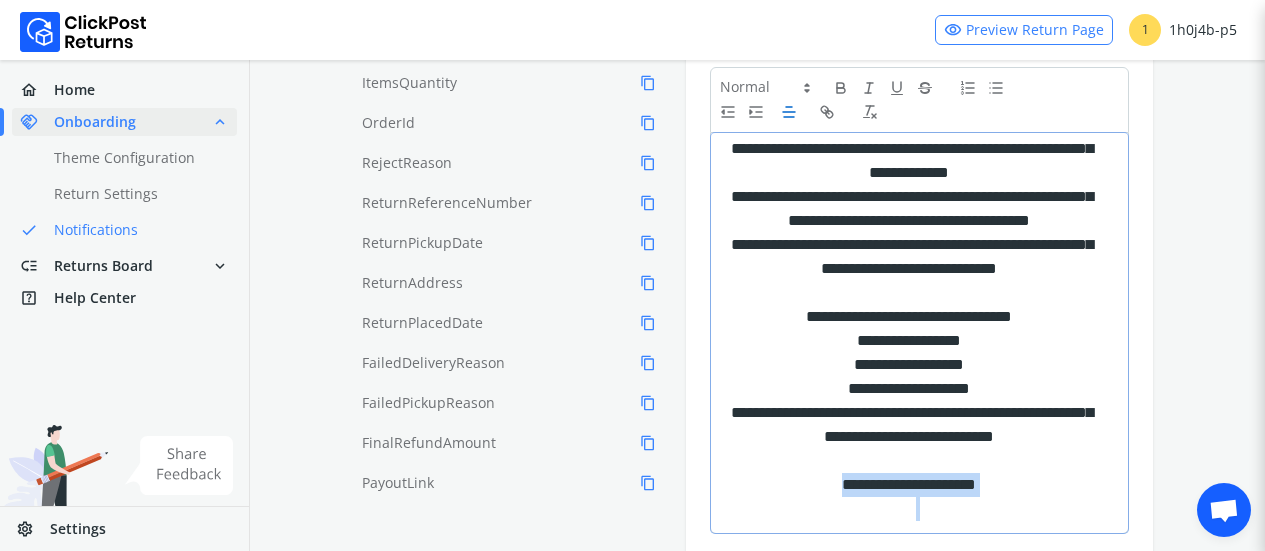 scroll, scrollTop: 559, scrollLeft: 0, axis: vertical 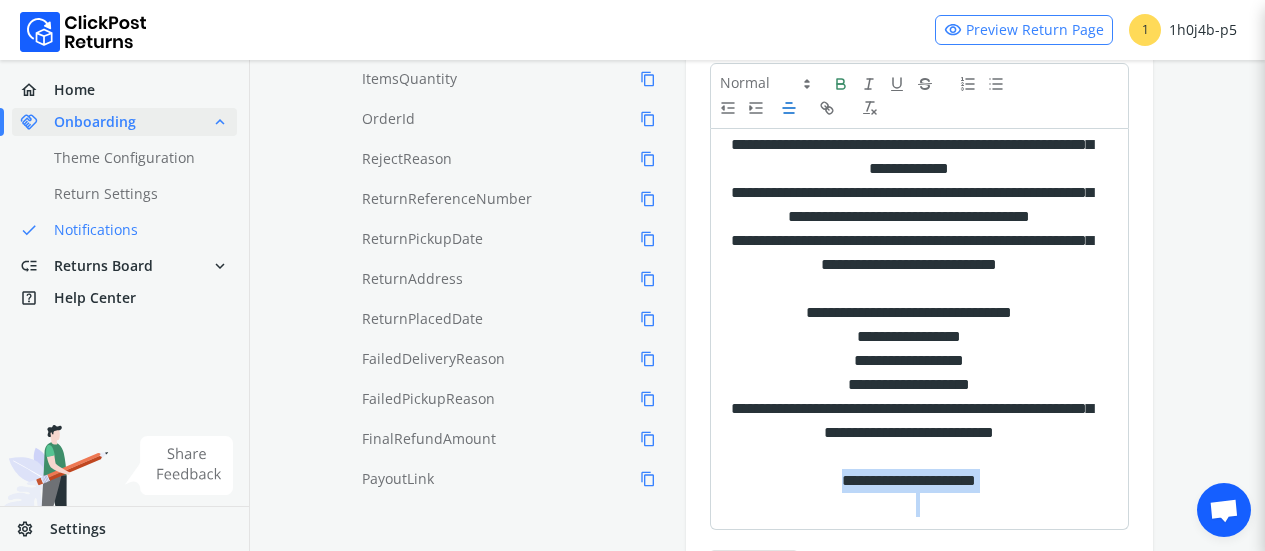 click at bounding box center (841, 84) 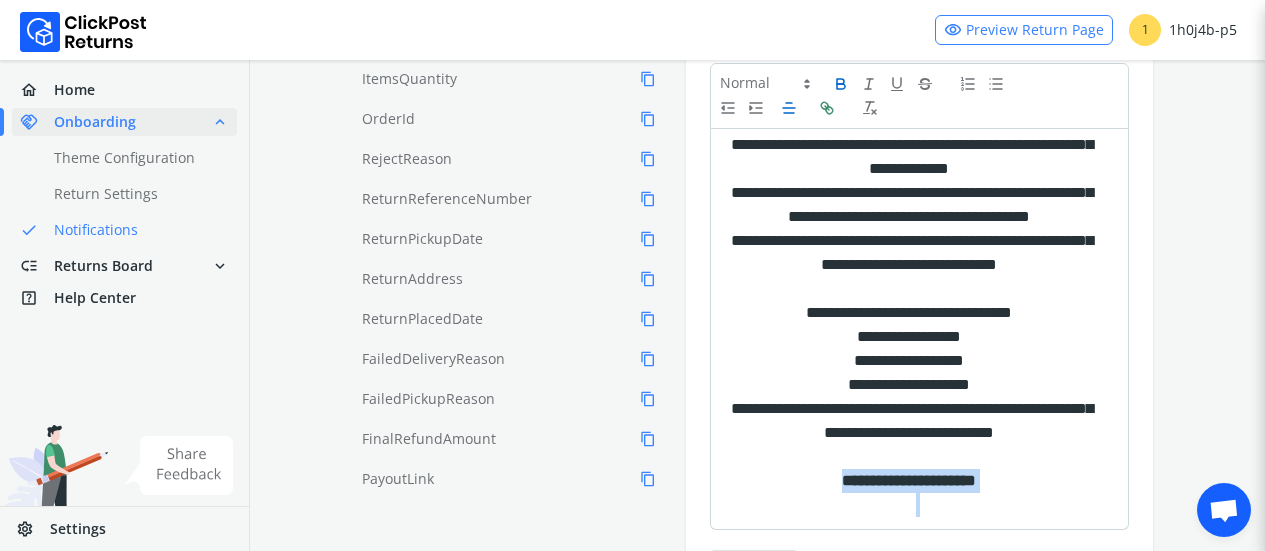 click at bounding box center (827, 108) 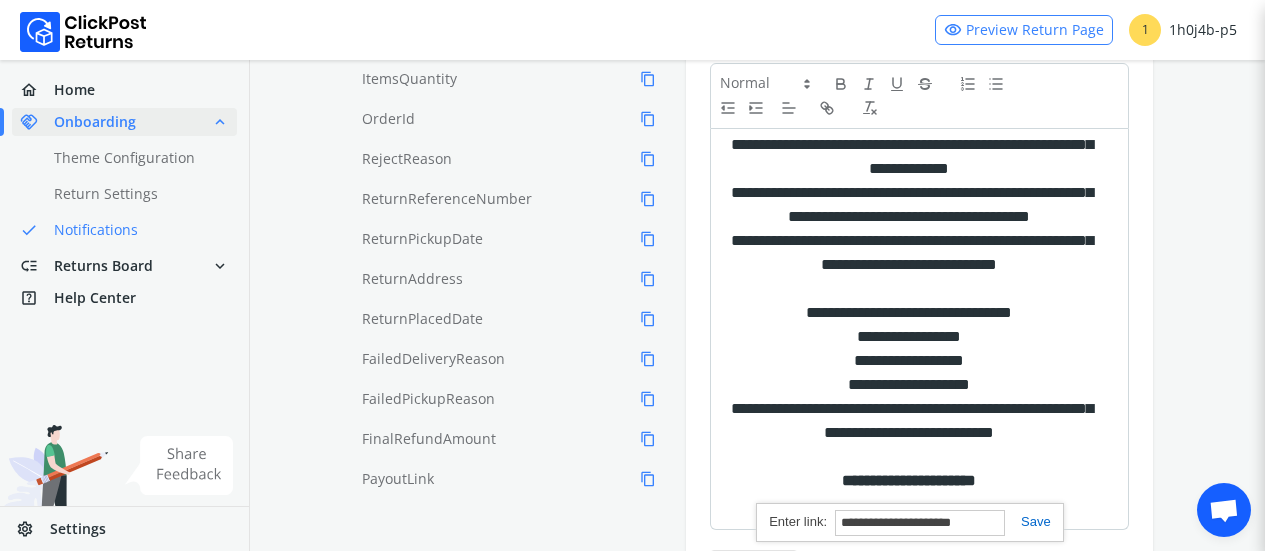 paste on "**********" 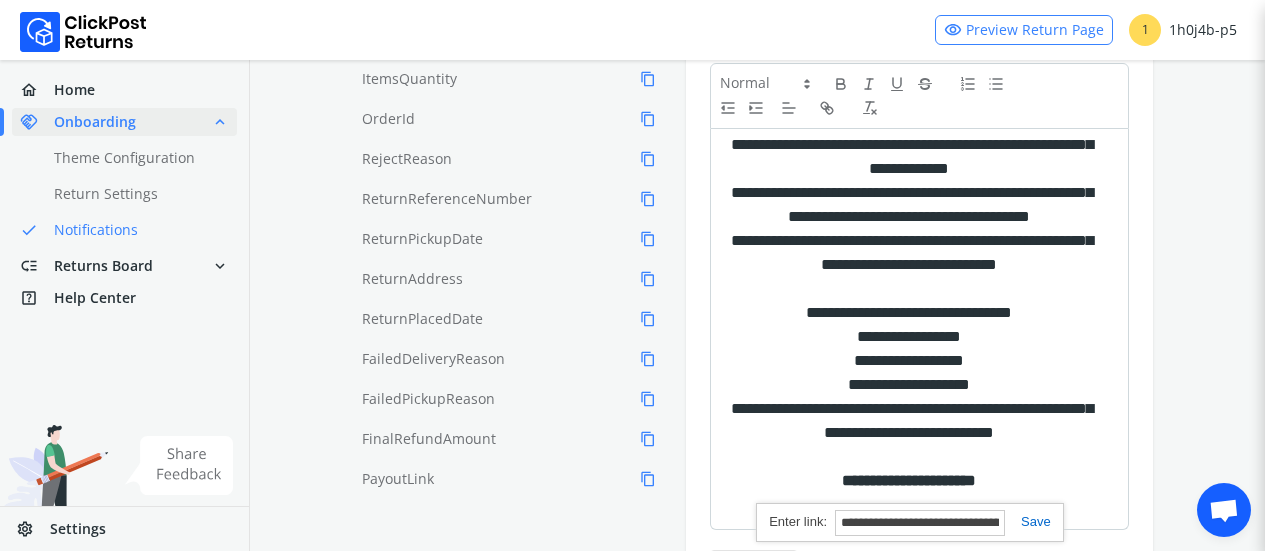 scroll, scrollTop: 0, scrollLeft: 106, axis: horizontal 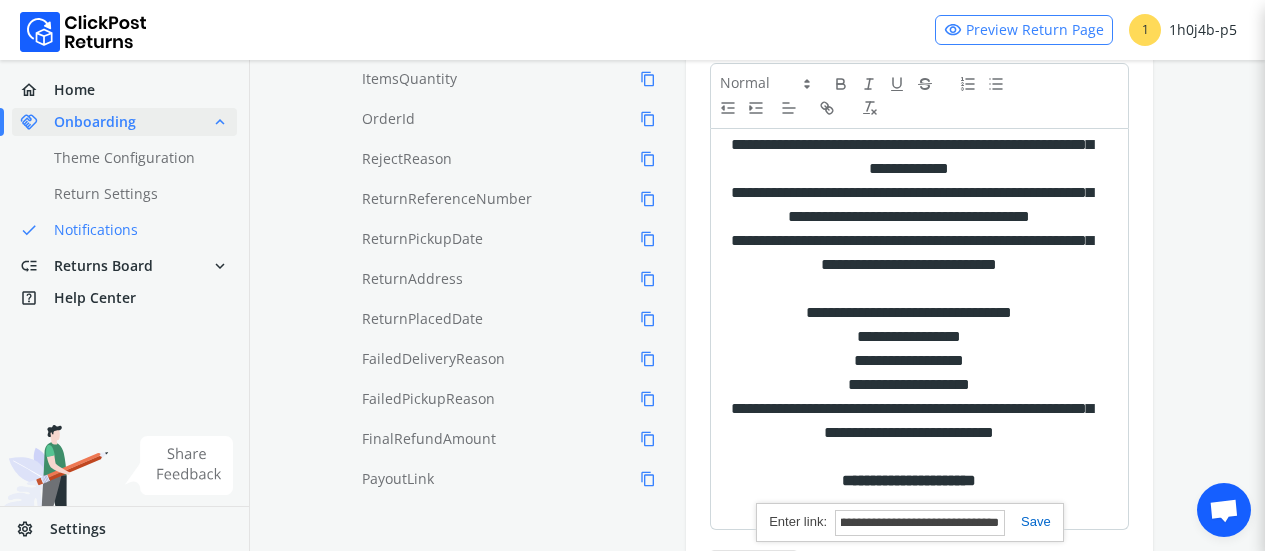 type on "**********" 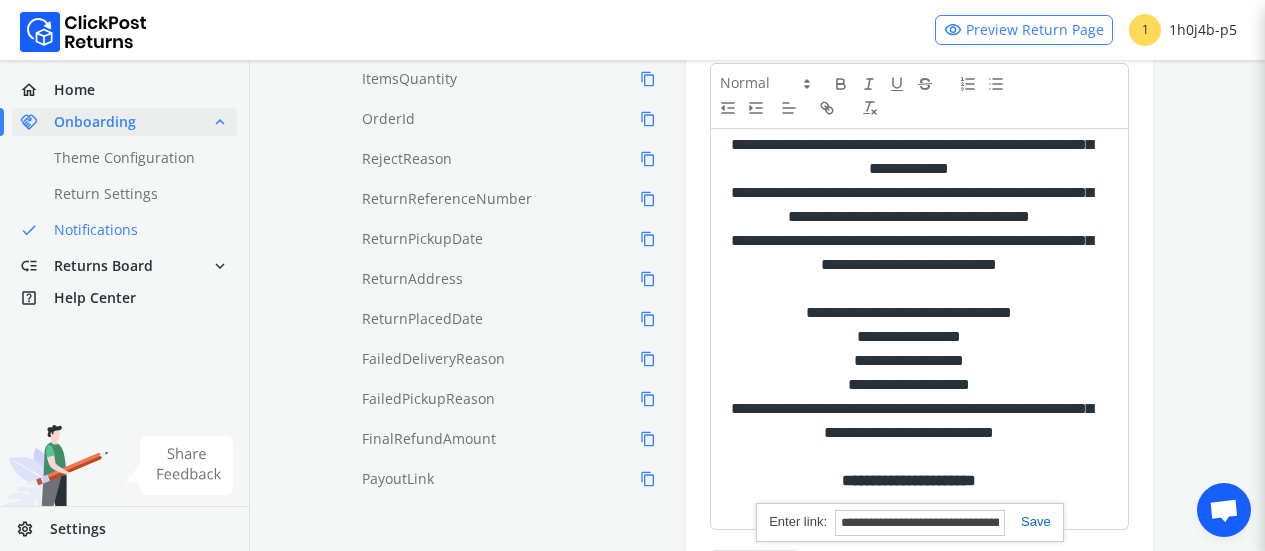 click at bounding box center (1028, 521) 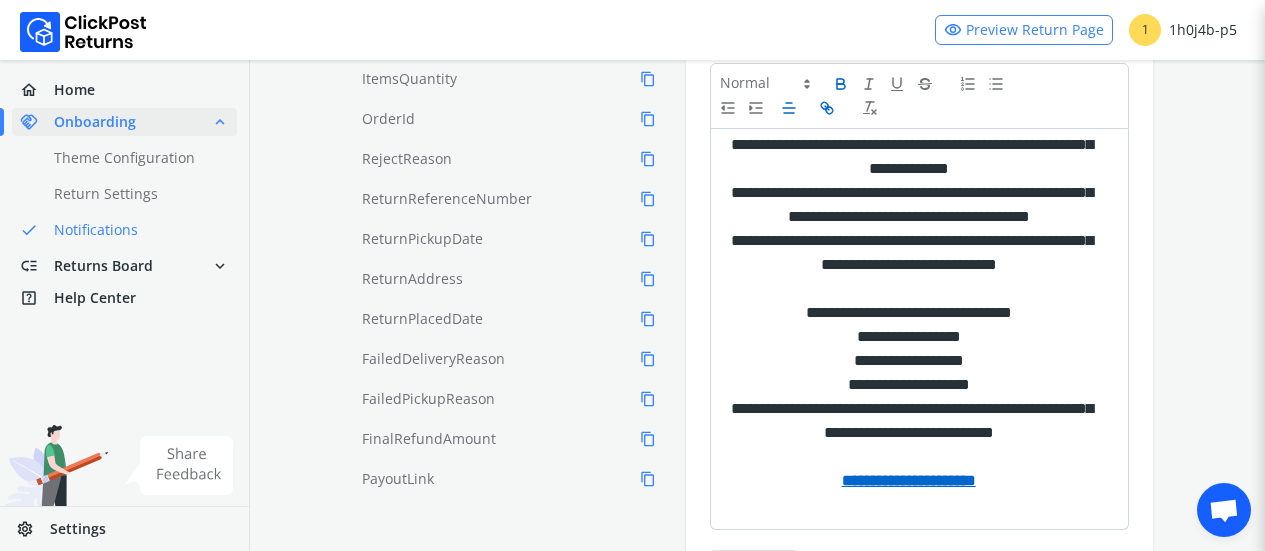 click on "Tags: search [PHONE] content_copy [NAME] content_copy [ITEM] content_copy [QUANTITY] content_copy [ORDERID] content_copy [REASON] content_copy [DATE] content_copy [ADDRESS] content_copy [DATE] content_copy [REASON] content_copy [REASON] content_copy [AMOUNT] content_copy [LINK] content_copy [TIME] content_copy [TIME] content_copy [NAME] content_copy [ADDRESS] content_copy [FIRST] content_copy [CODE] content_copy [OTP] content_copy [OTP]" at bounding box center [757, 127] 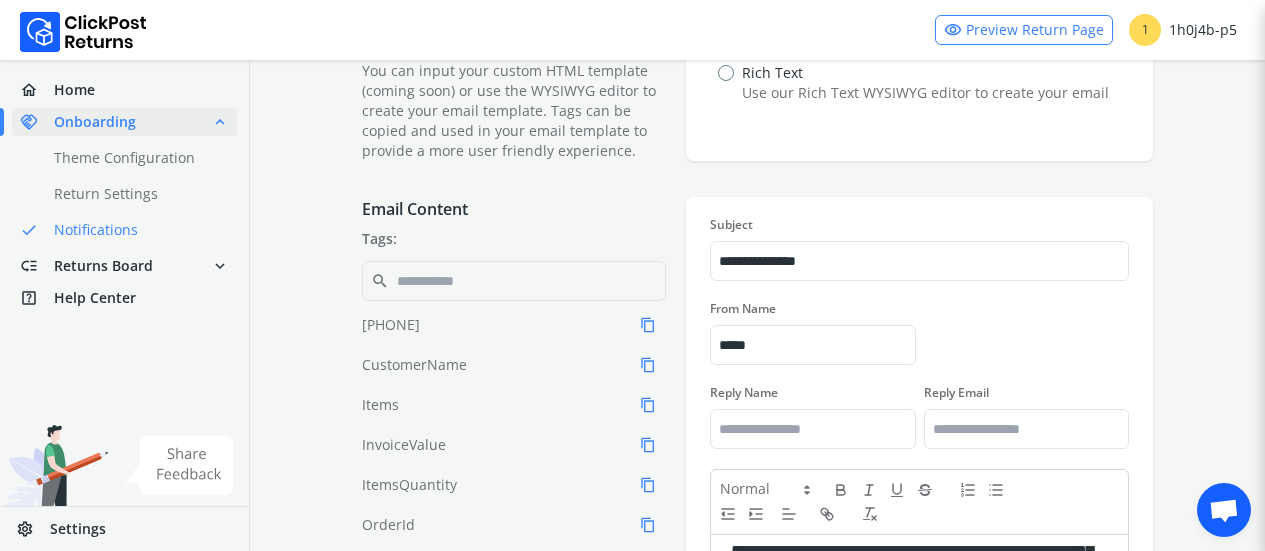 scroll, scrollTop: 157, scrollLeft: 0, axis: vertical 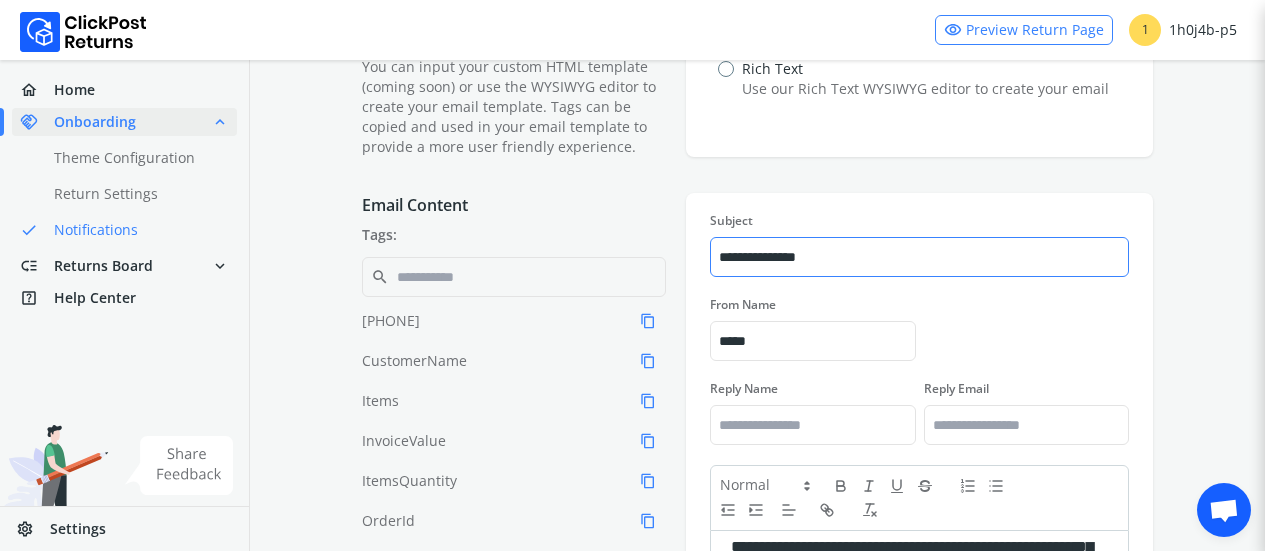 click on "**********" at bounding box center [919, 257] 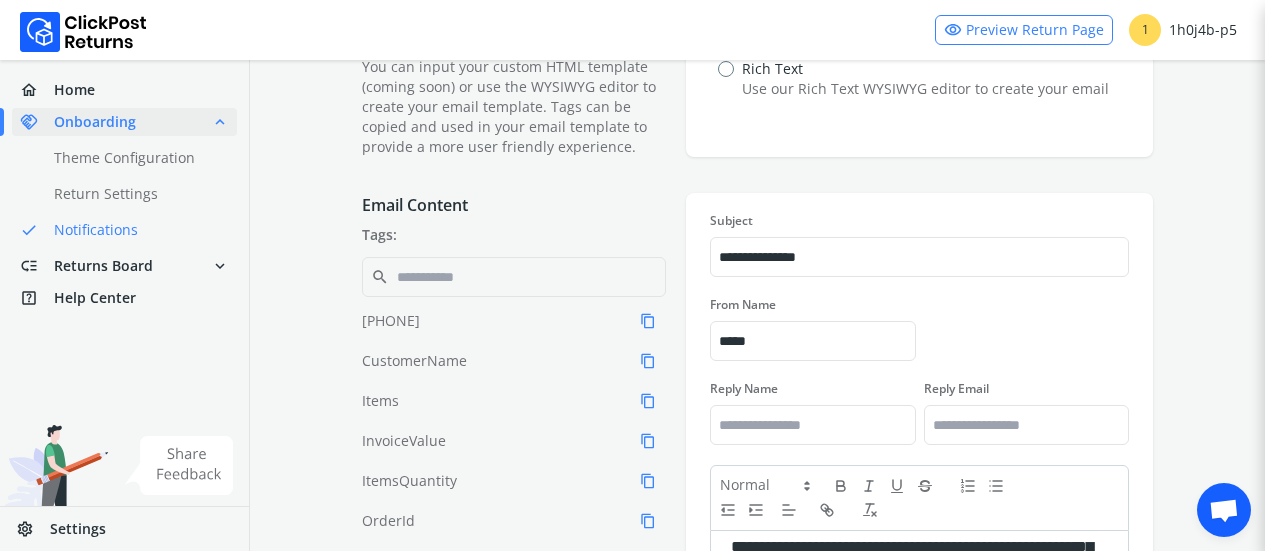 scroll, scrollTop: 639, scrollLeft: 0, axis: vertical 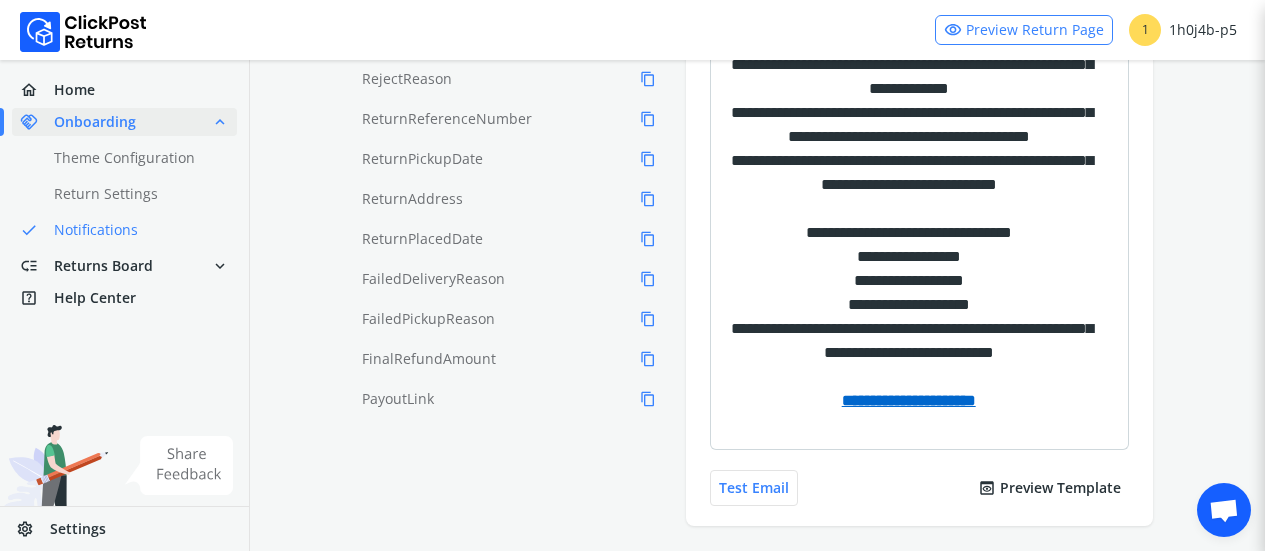 click on "Tags: search [PHONE] content_copy [NAME] content_copy [ITEM] content_copy [QUANTITY] content_copy [ORDERID] content_copy [REASON] content_copy [DATE] content_copy [ADDRESS] content_copy [DATE] content_copy [REASON] content_copy [REASON] content_copy [AMOUNT] content_copy [LINK] content_copy [TIME] content_copy [TIME] content_copy [NAME] content_copy [ADDRESS] content_copy [FIRST] content_copy [CODE] content_copy [OTP] content_copy [OTP]" at bounding box center [757, 47] 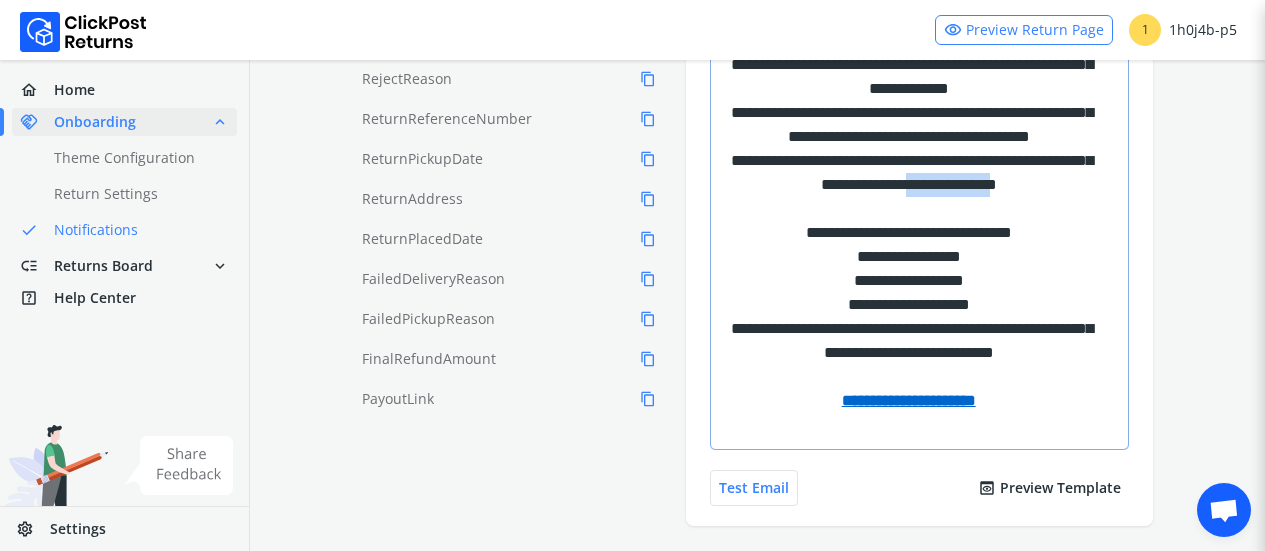 drag, startPoint x: 1069, startPoint y: 183, endPoint x: 957, endPoint y: 190, distance: 112.21854 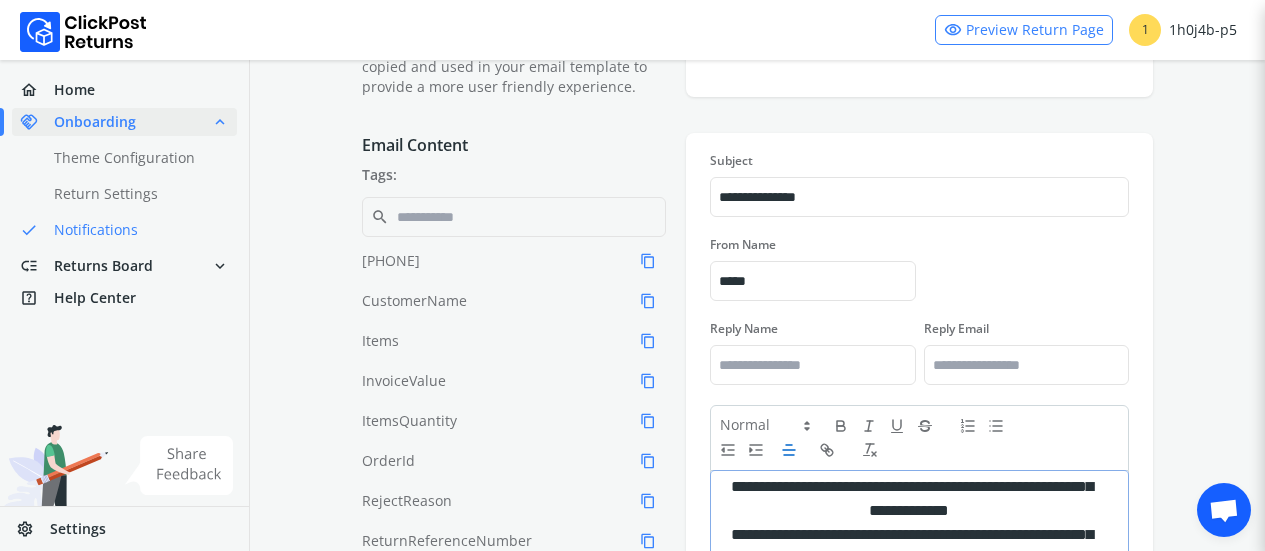 scroll, scrollTop: 209, scrollLeft: 0, axis: vertical 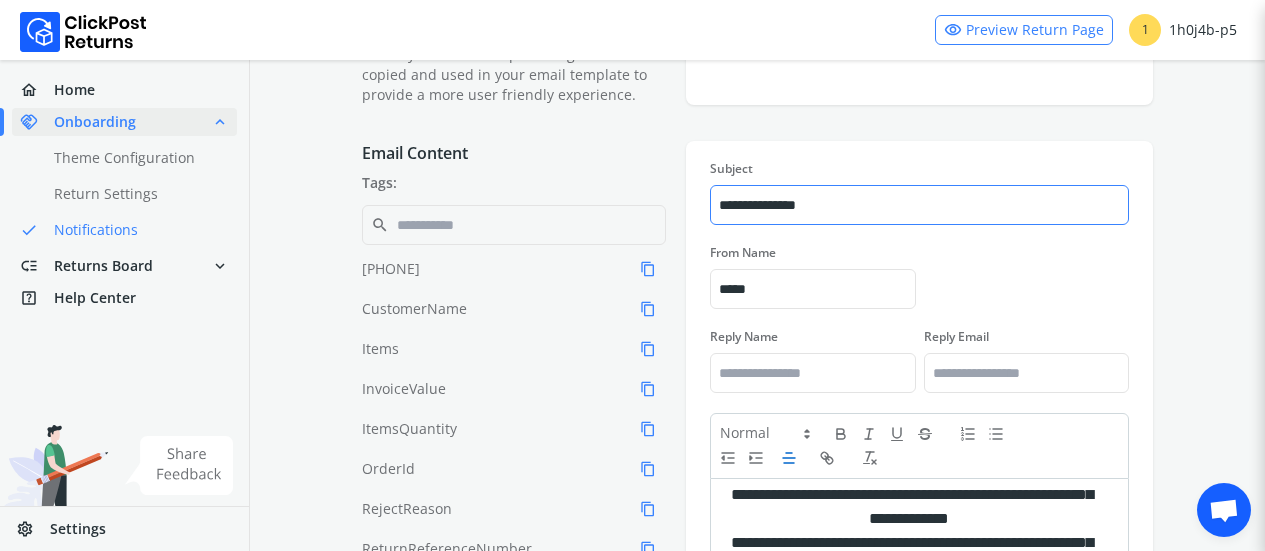 click on "**********" at bounding box center (919, 205) 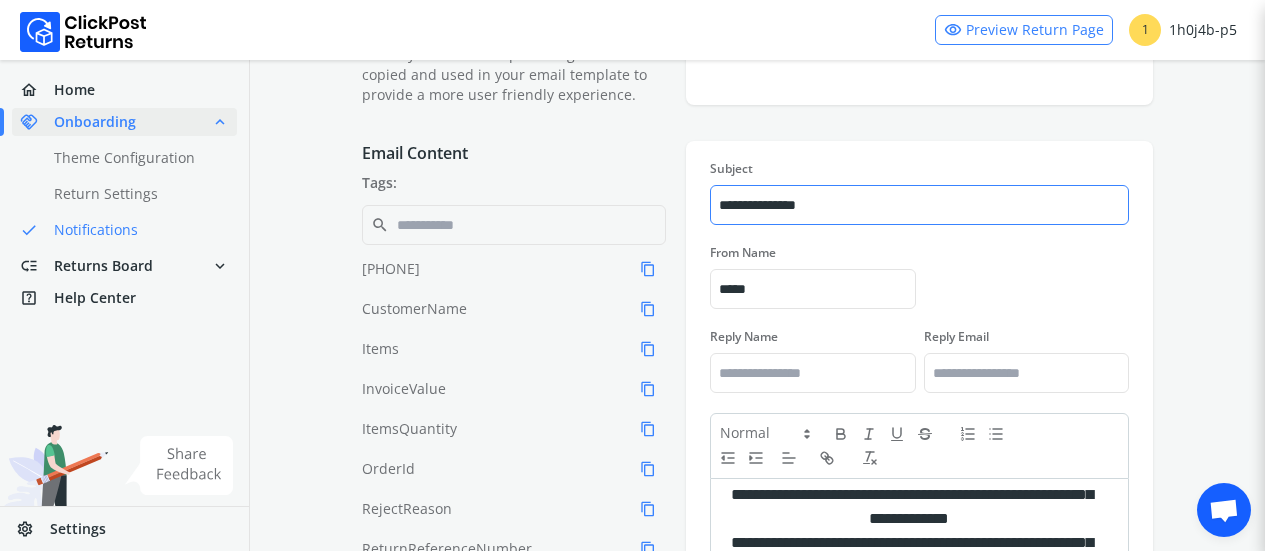 paste on "**********" 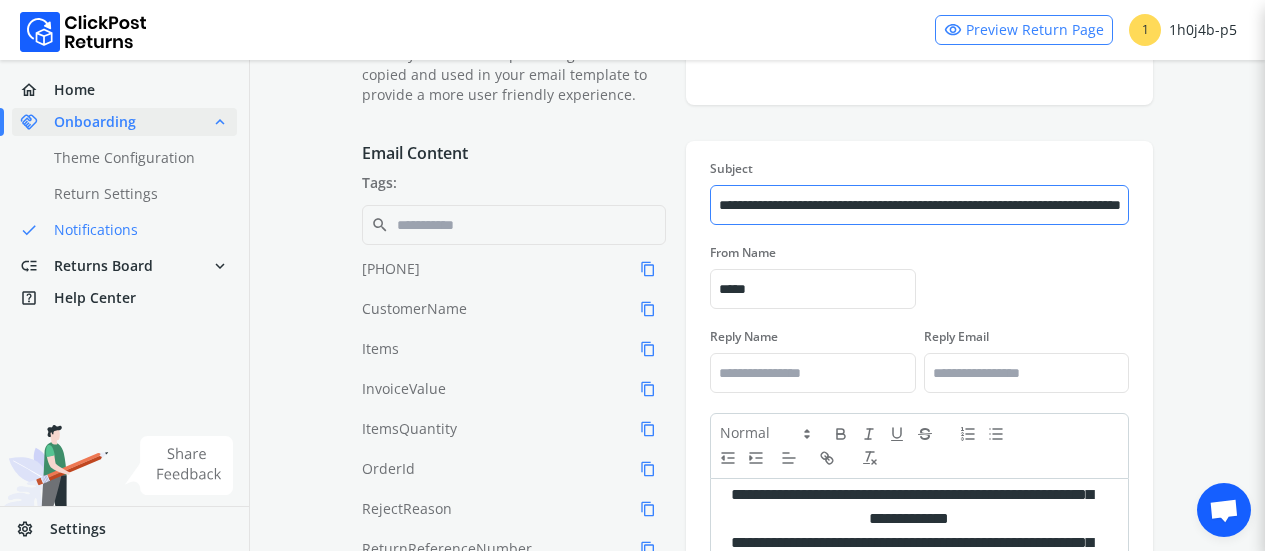scroll, scrollTop: 0, scrollLeft: 141, axis: horizontal 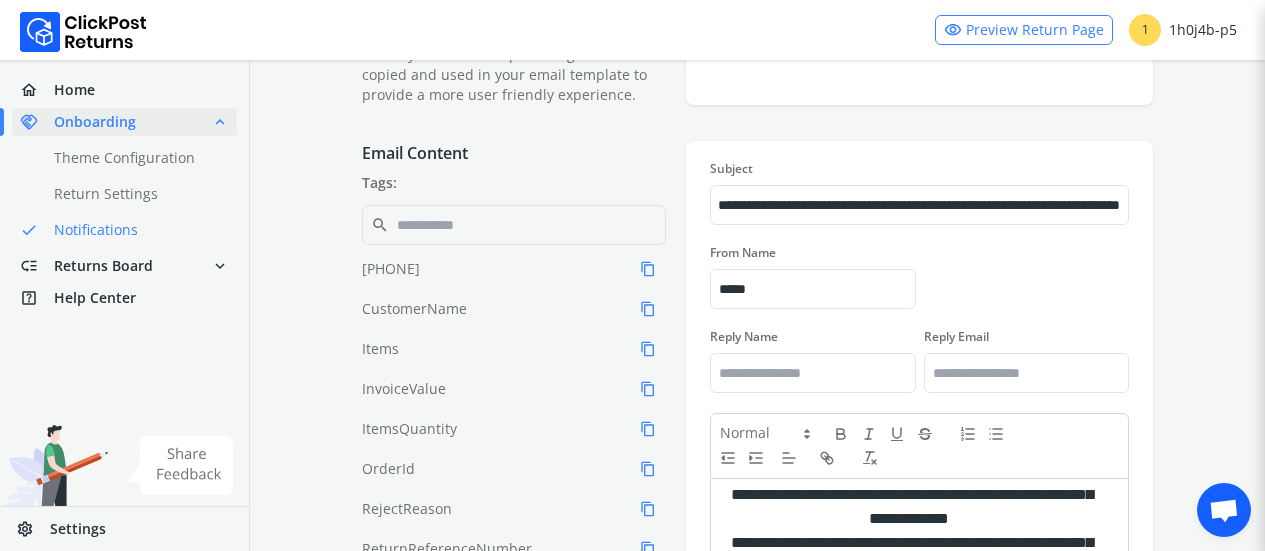 type on "**********" 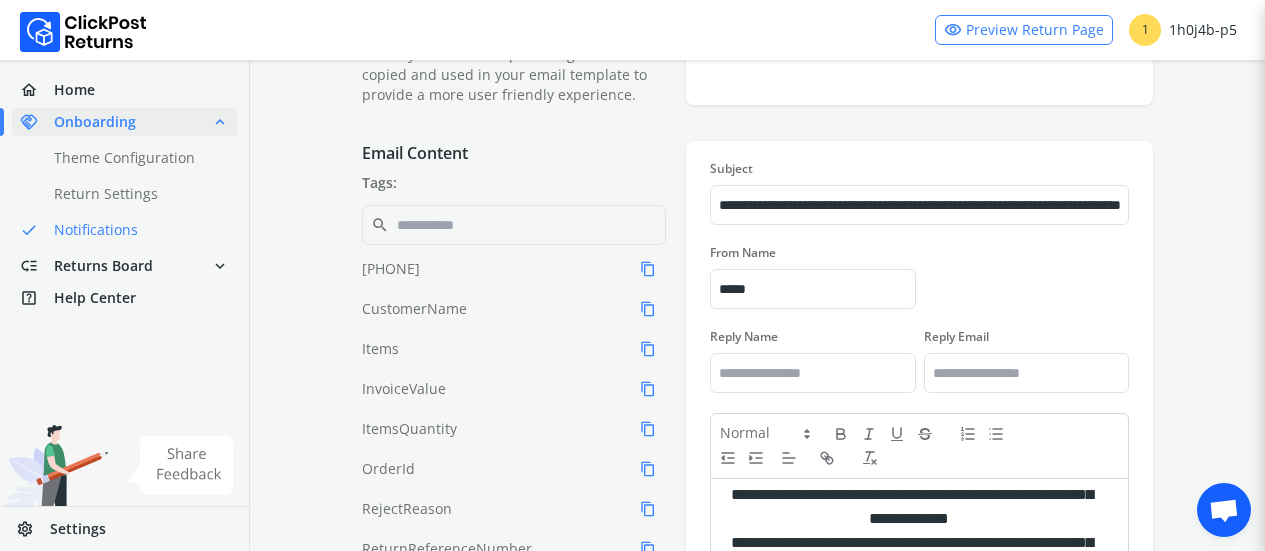 click on "From Name [NAME] From Email [EMAIL]" at bounding box center [919, 277] 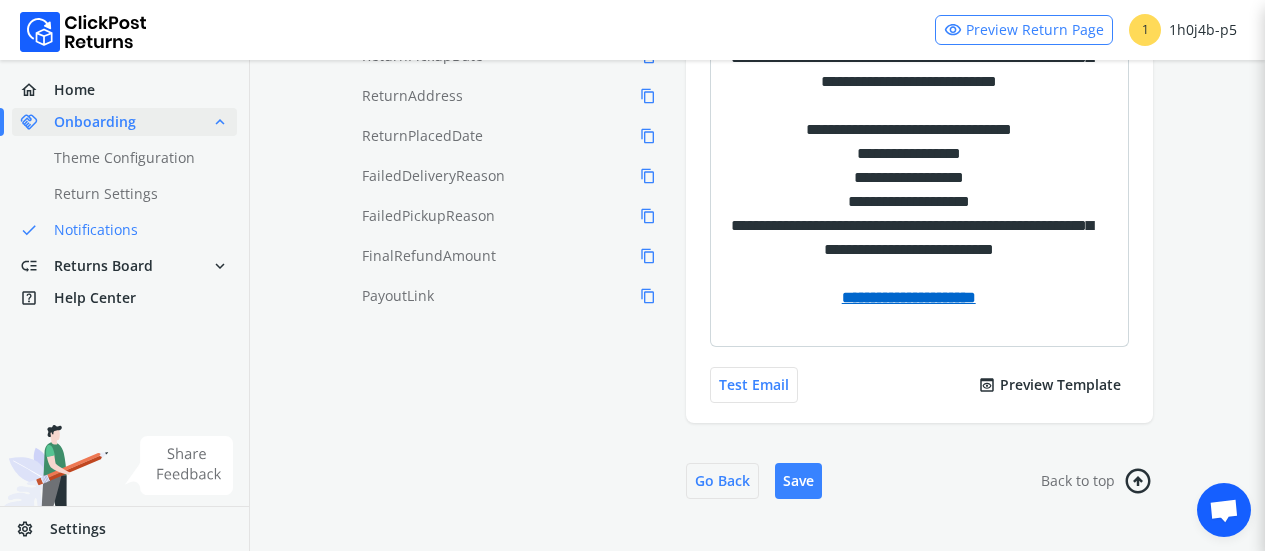 scroll, scrollTop: 762, scrollLeft: 0, axis: vertical 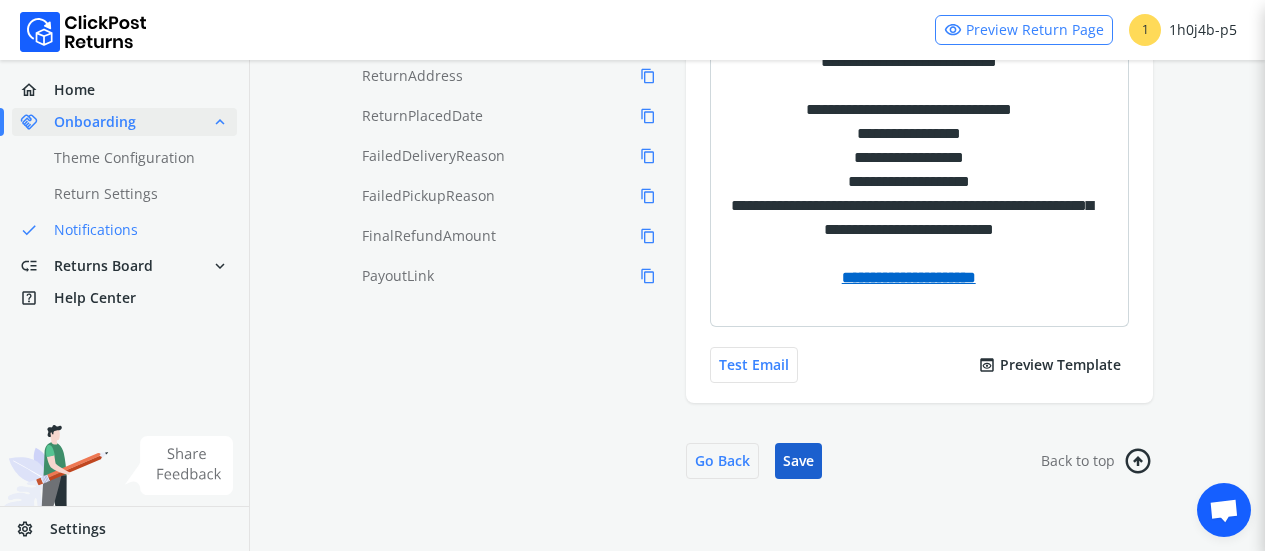 click on "Save" at bounding box center [798, 461] 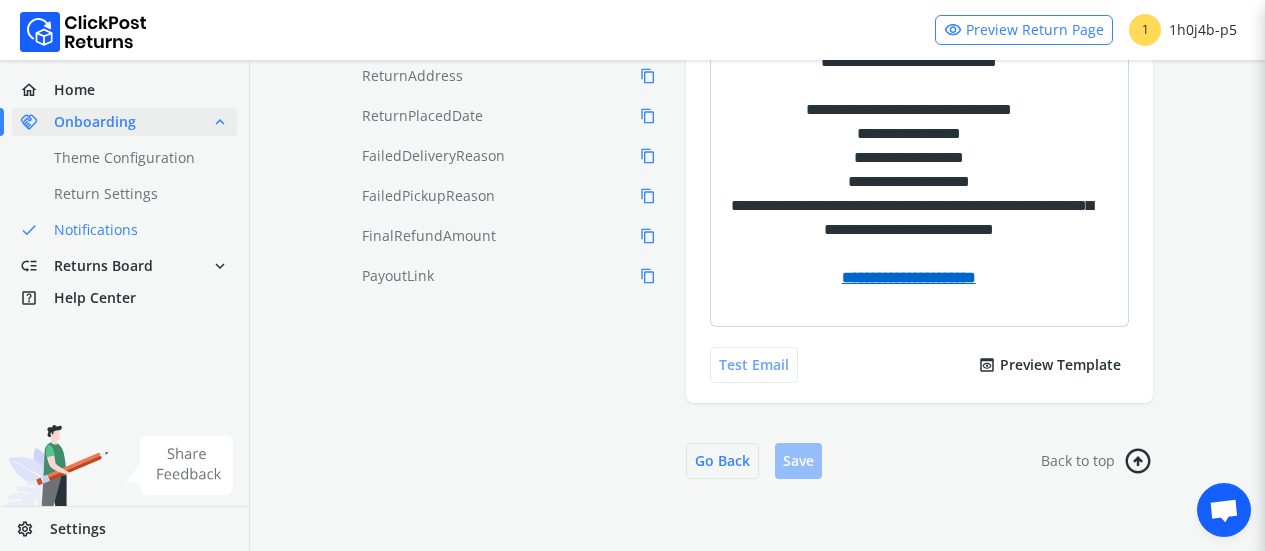 click on "Test Email" at bounding box center (754, 365) 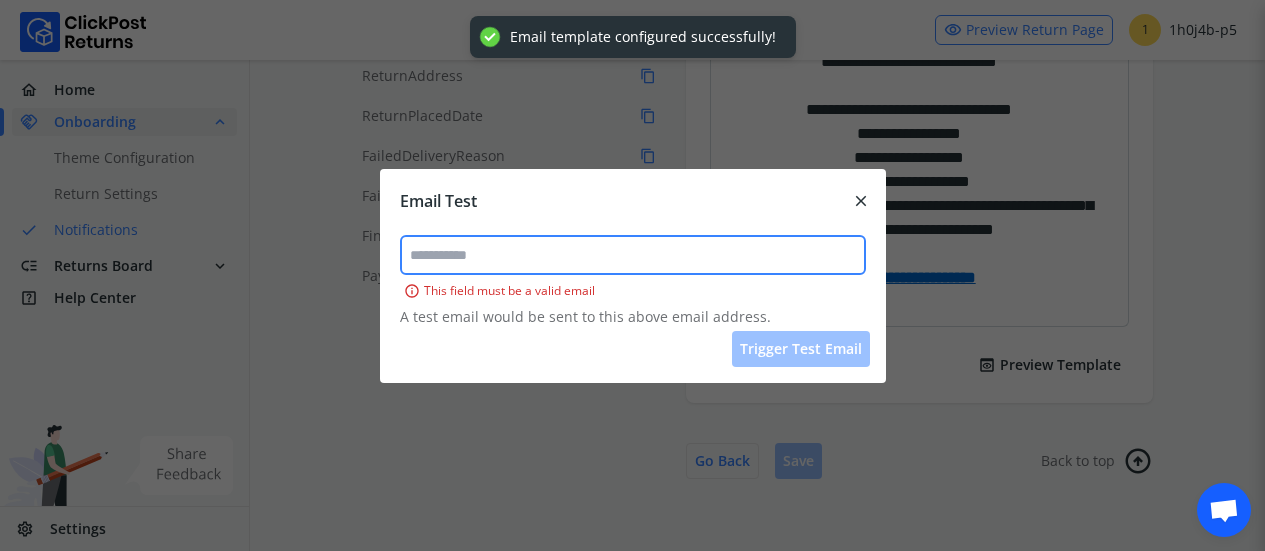 click at bounding box center [633, 255] 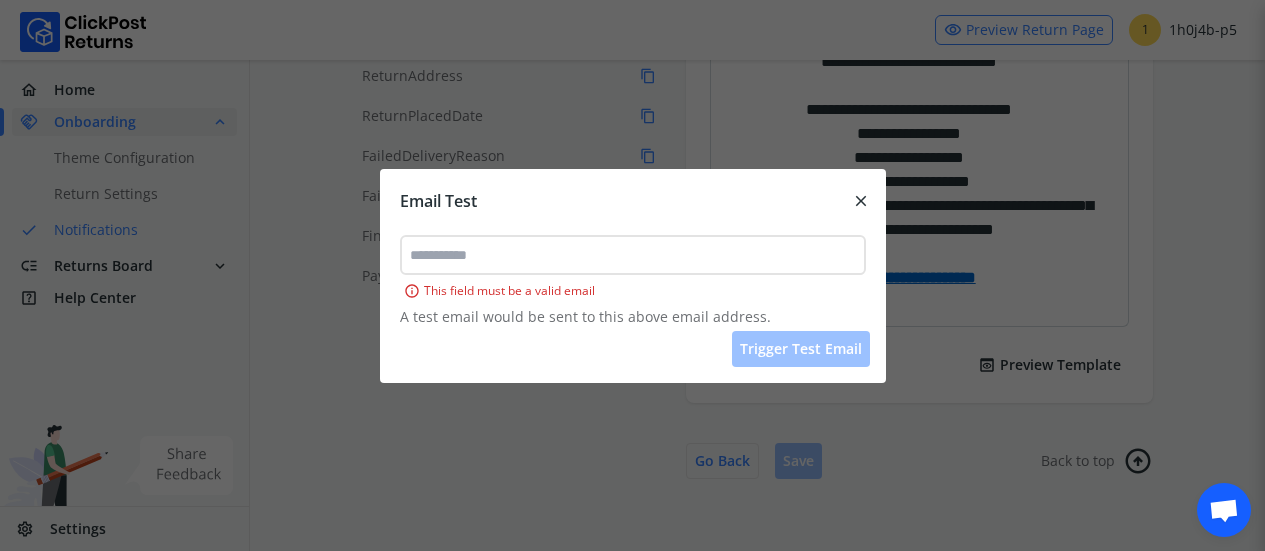 paste on "**********" 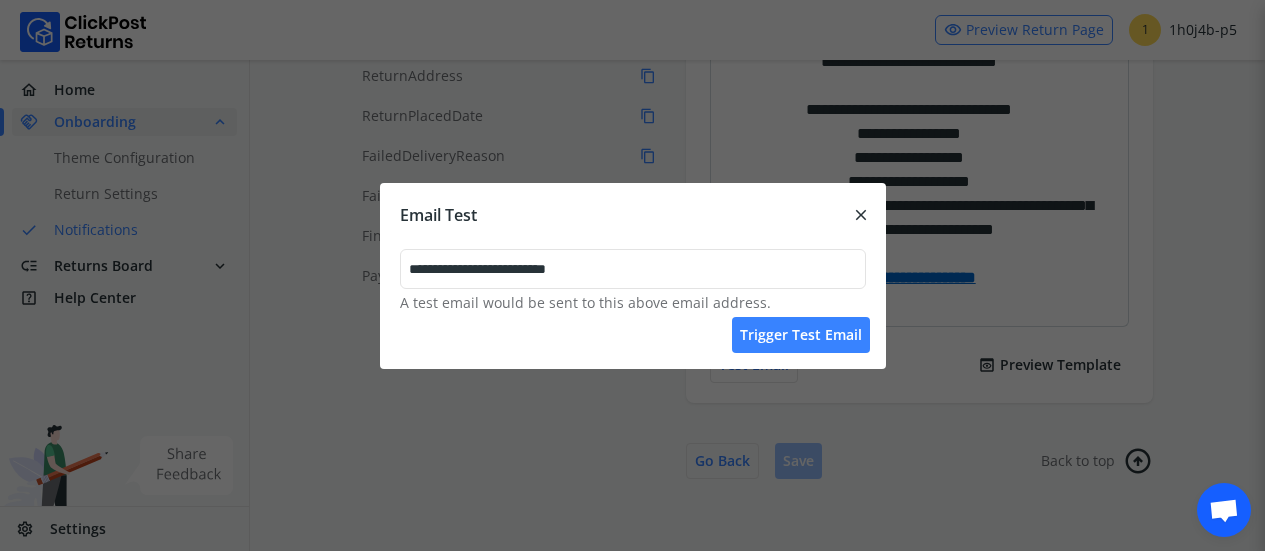 type on "**********" 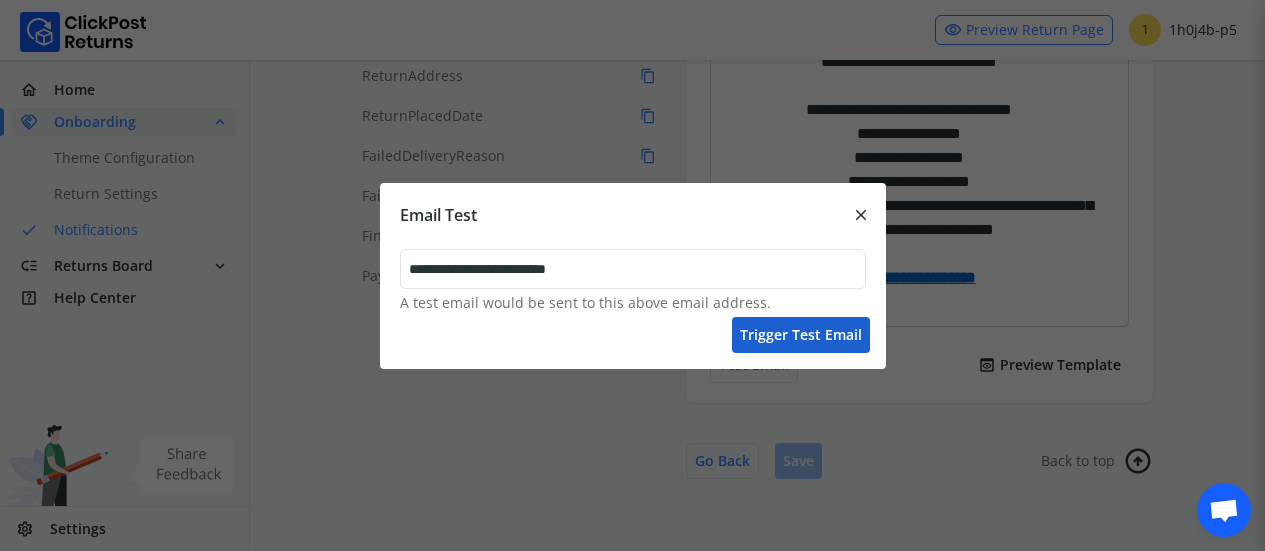 click on "Trigger test email" at bounding box center [801, 335] 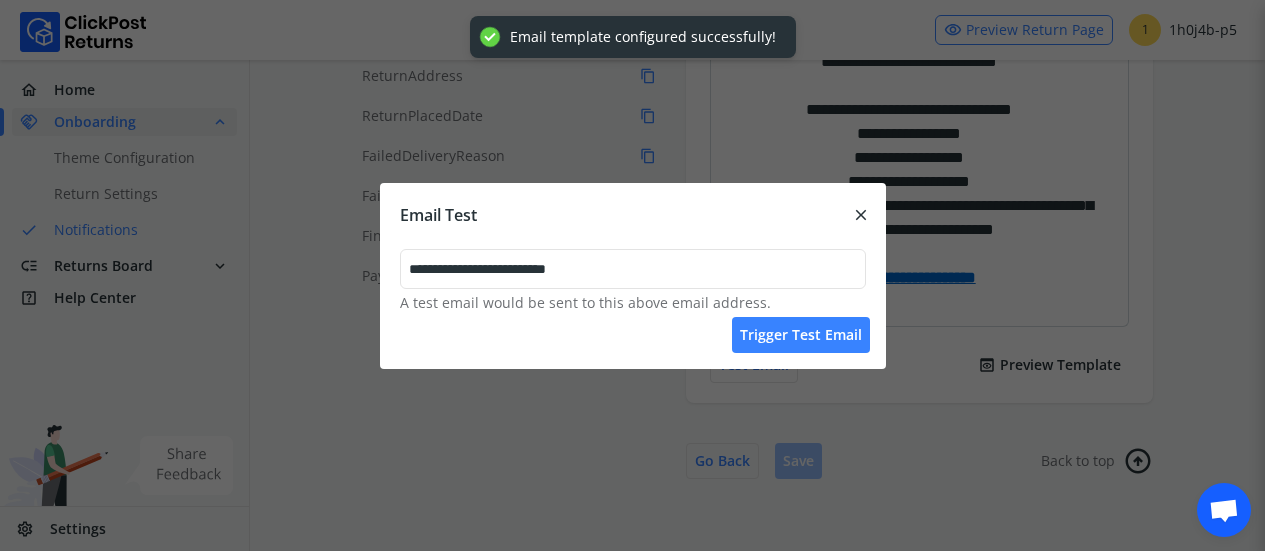 type 